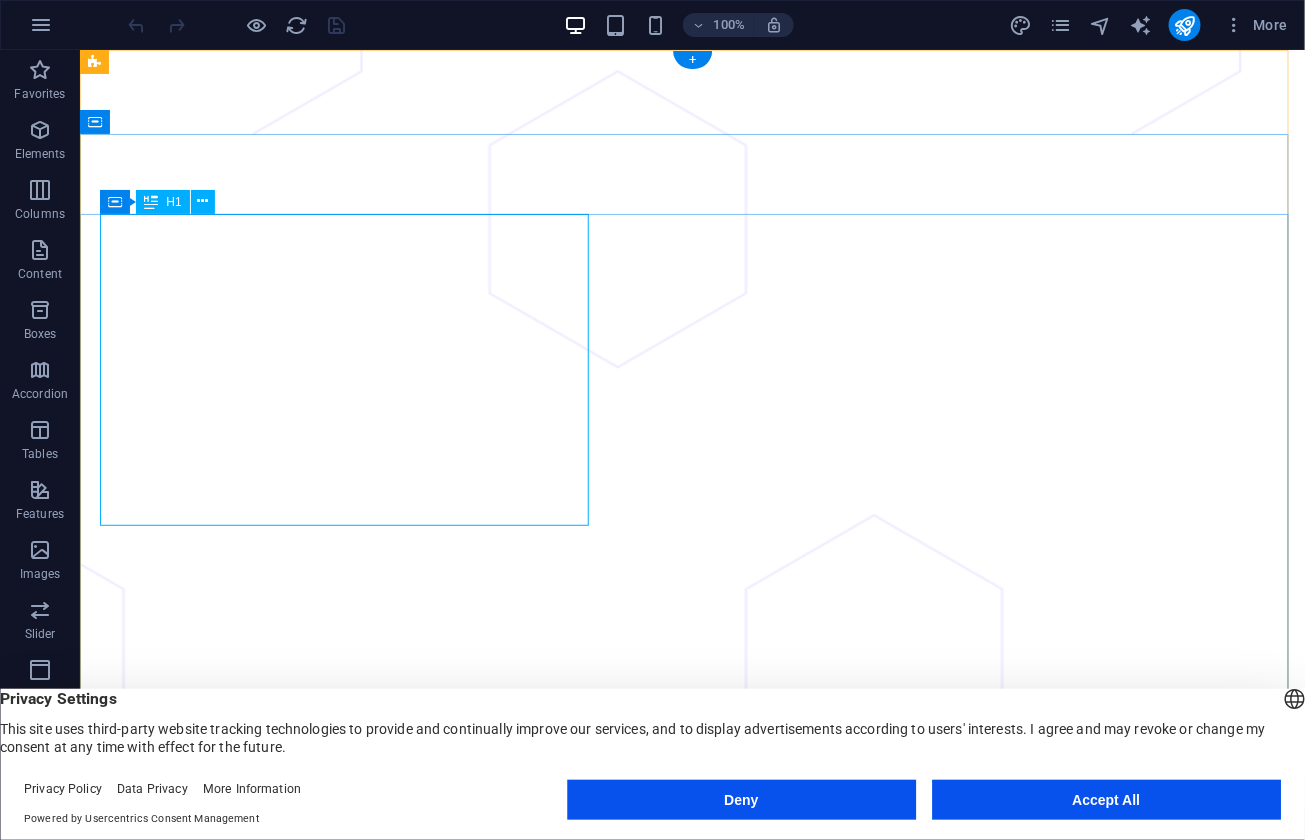 scroll, scrollTop: 0, scrollLeft: 0, axis: both 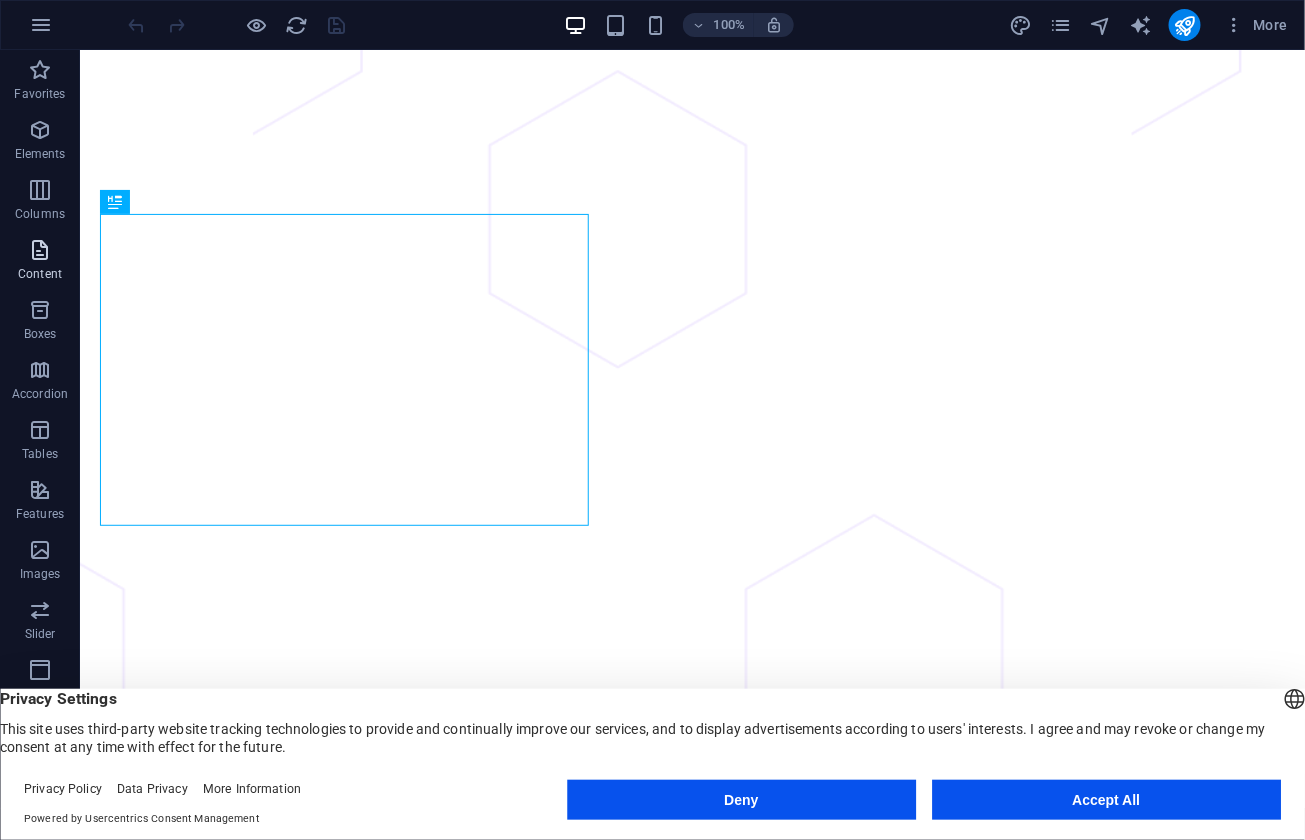click at bounding box center [40, 250] 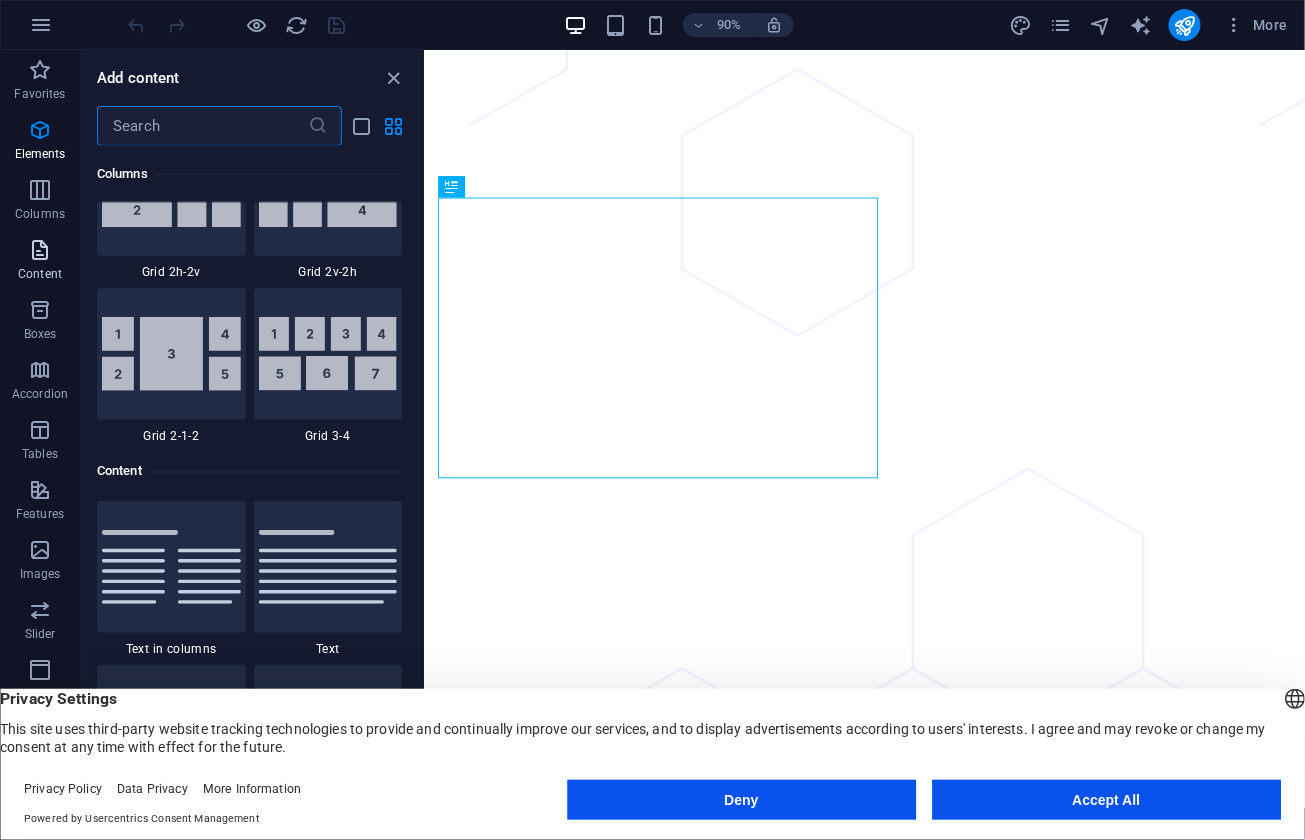 scroll, scrollTop: 3498, scrollLeft: 0, axis: vertical 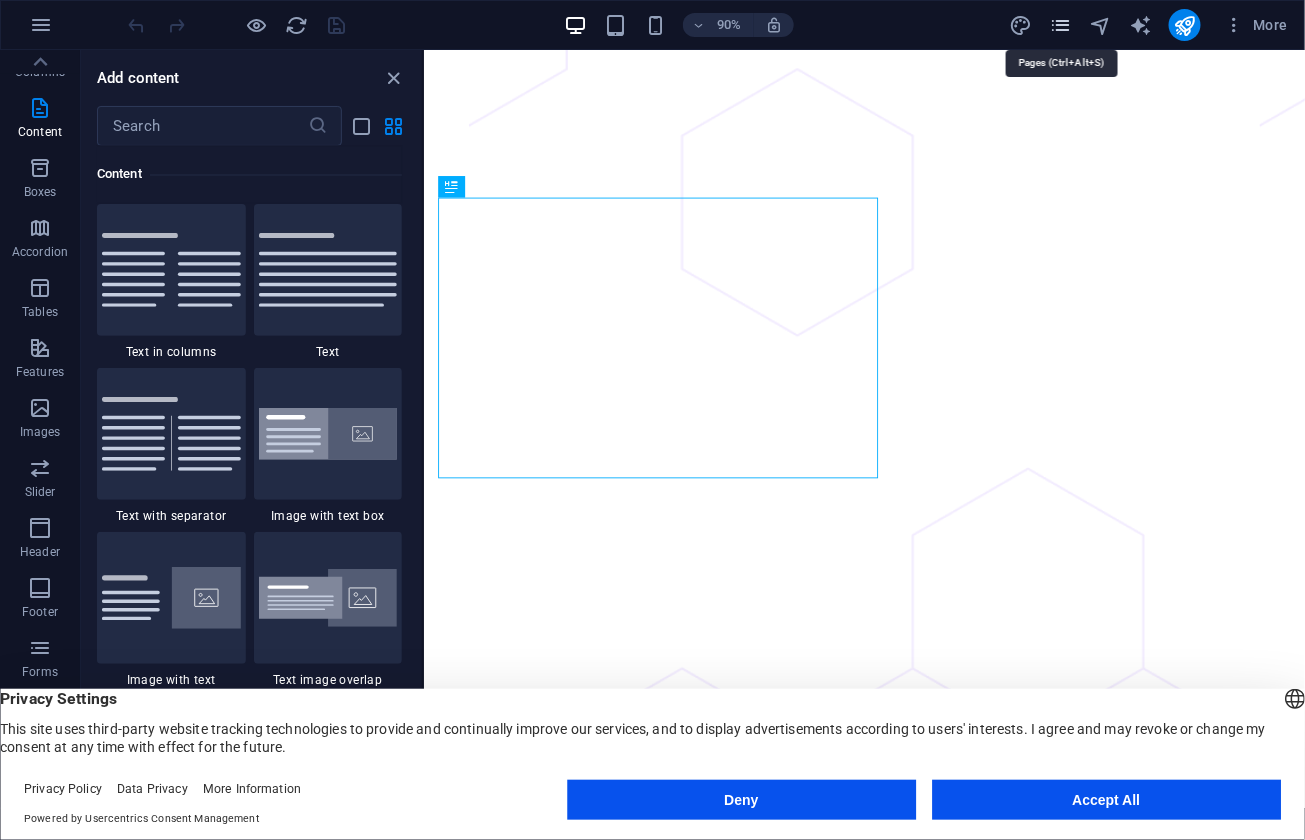 click at bounding box center (1060, 25) 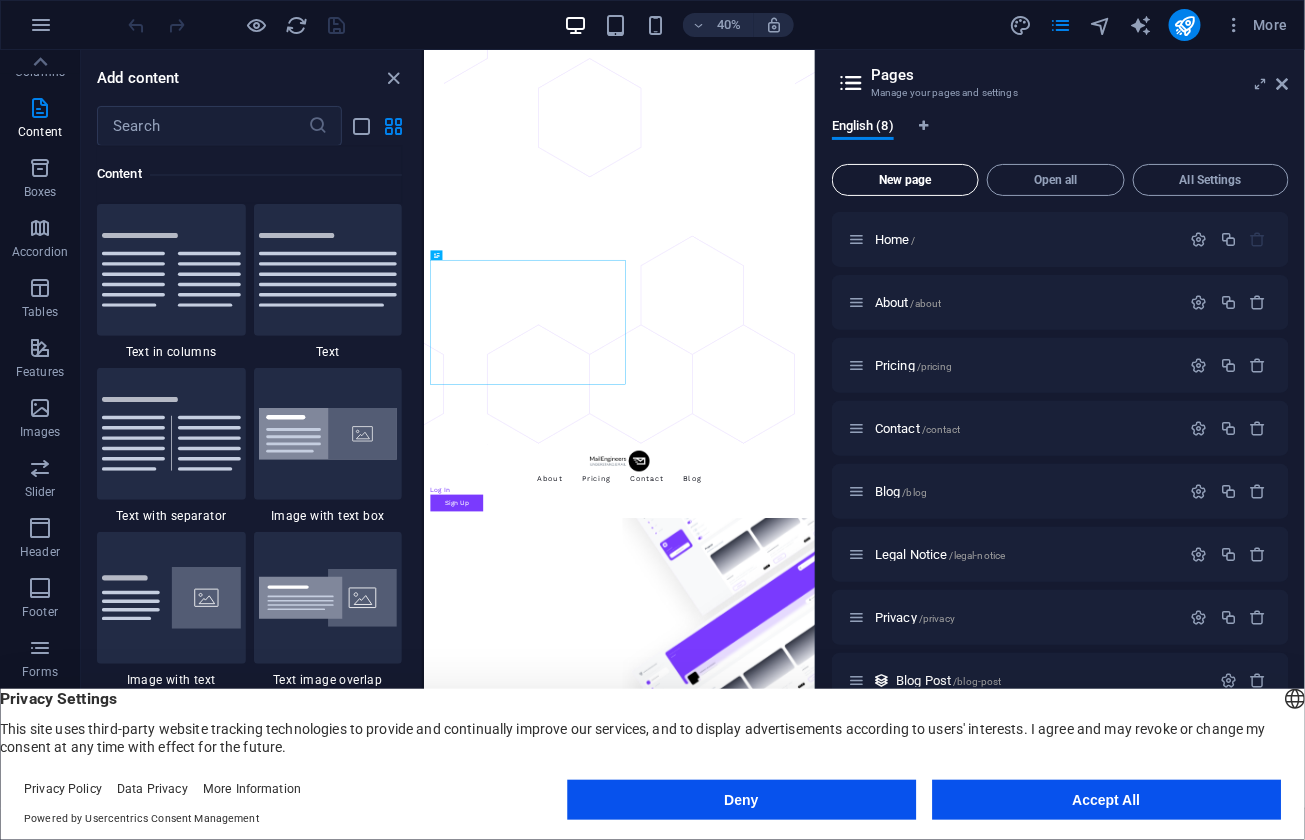click on "New page" at bounding box center (905, 180) 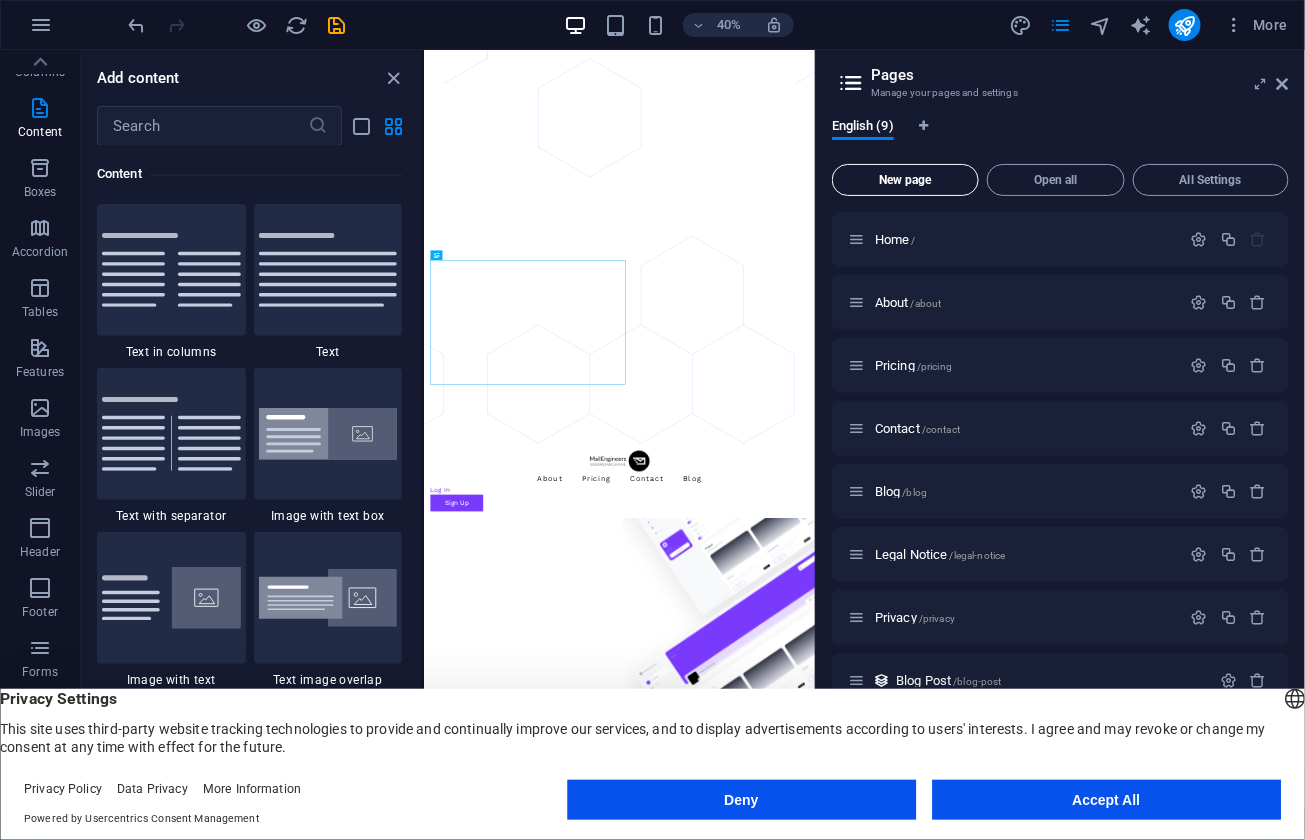 scroll, scrollTop: 316, scrollLeft: 0, axis: vertical 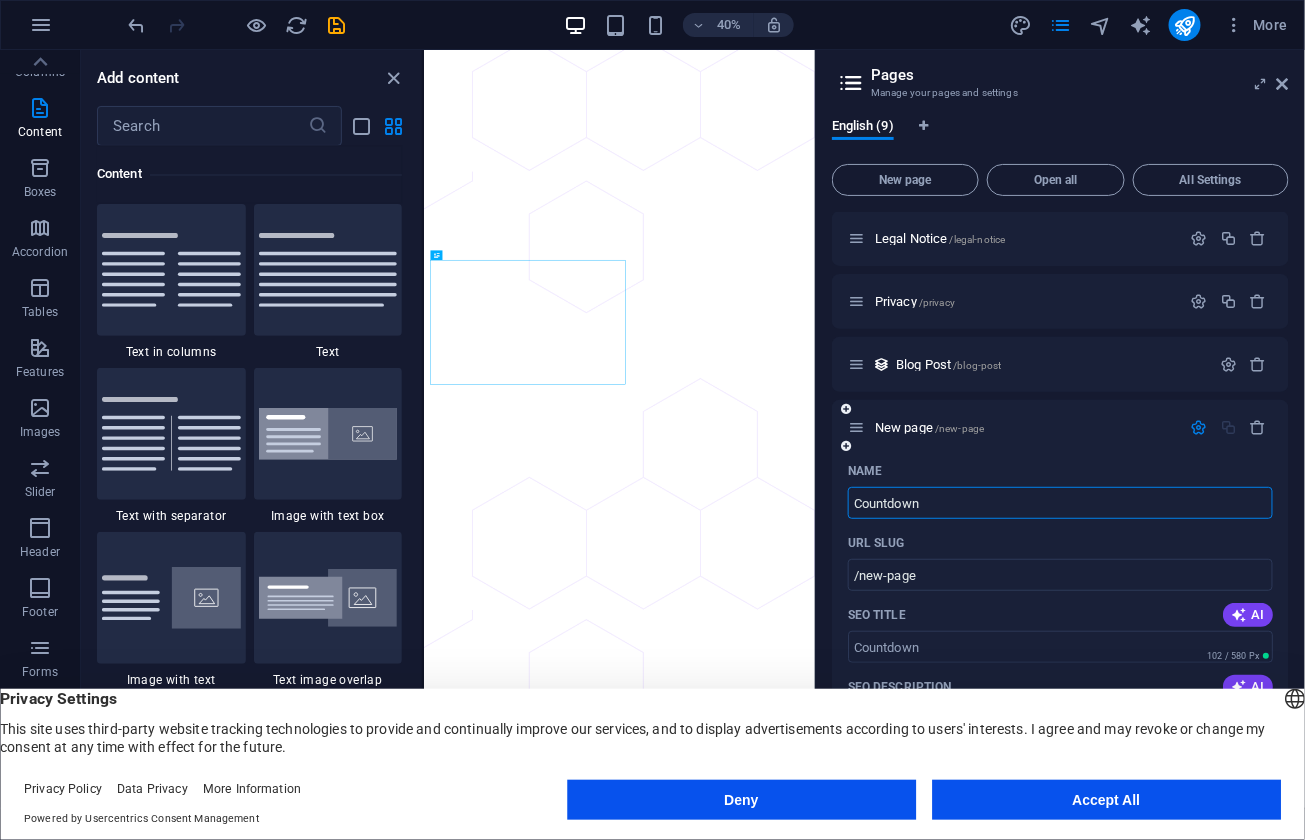 type on "Countdown" 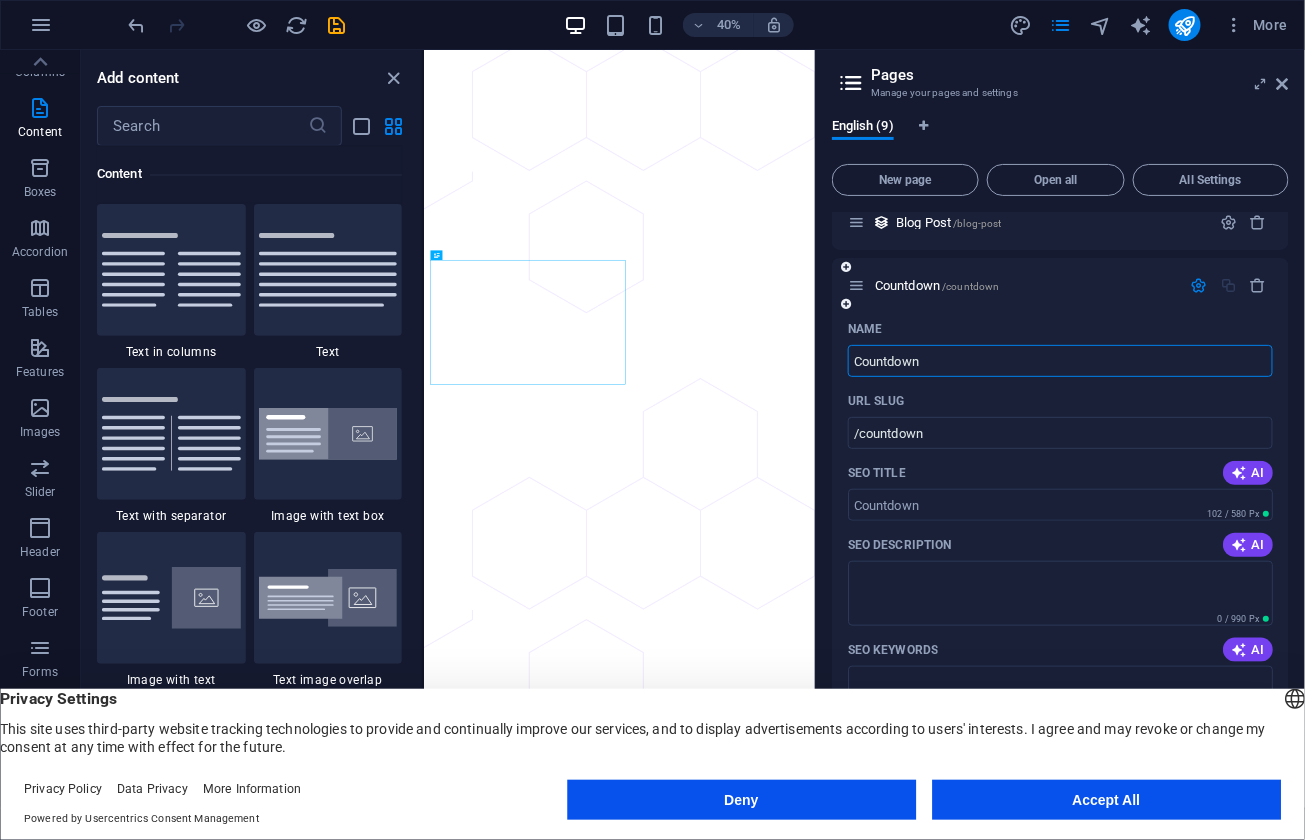 scroll, scrollTop: 462, scrollLeft: 0, axis: vertical 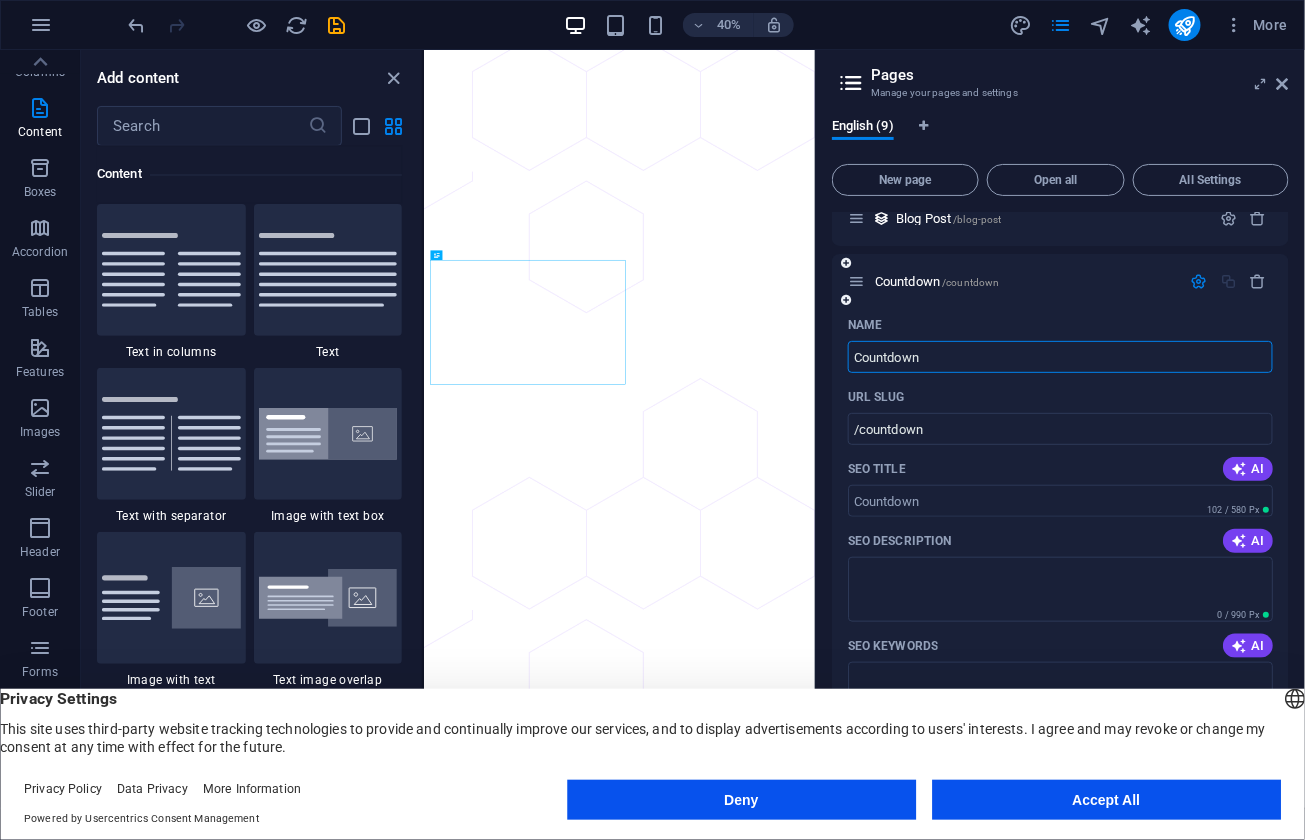 click on "Name Countdown ​ URL SLUG /countdown ​ SEO Title AI ​ 102 / 580 Px SEO Description AI ​ 0 / 990 Px SEO Keywords AI ​ Settings Menu Noindex Preview Mobile Desktop www.example.com countdown Meta tags ​ Preview Image (Open Graph) Drag files here, click to choose files or select files from Files or our free stock photos & videos More Settings" at bounding box center [1060, 657] 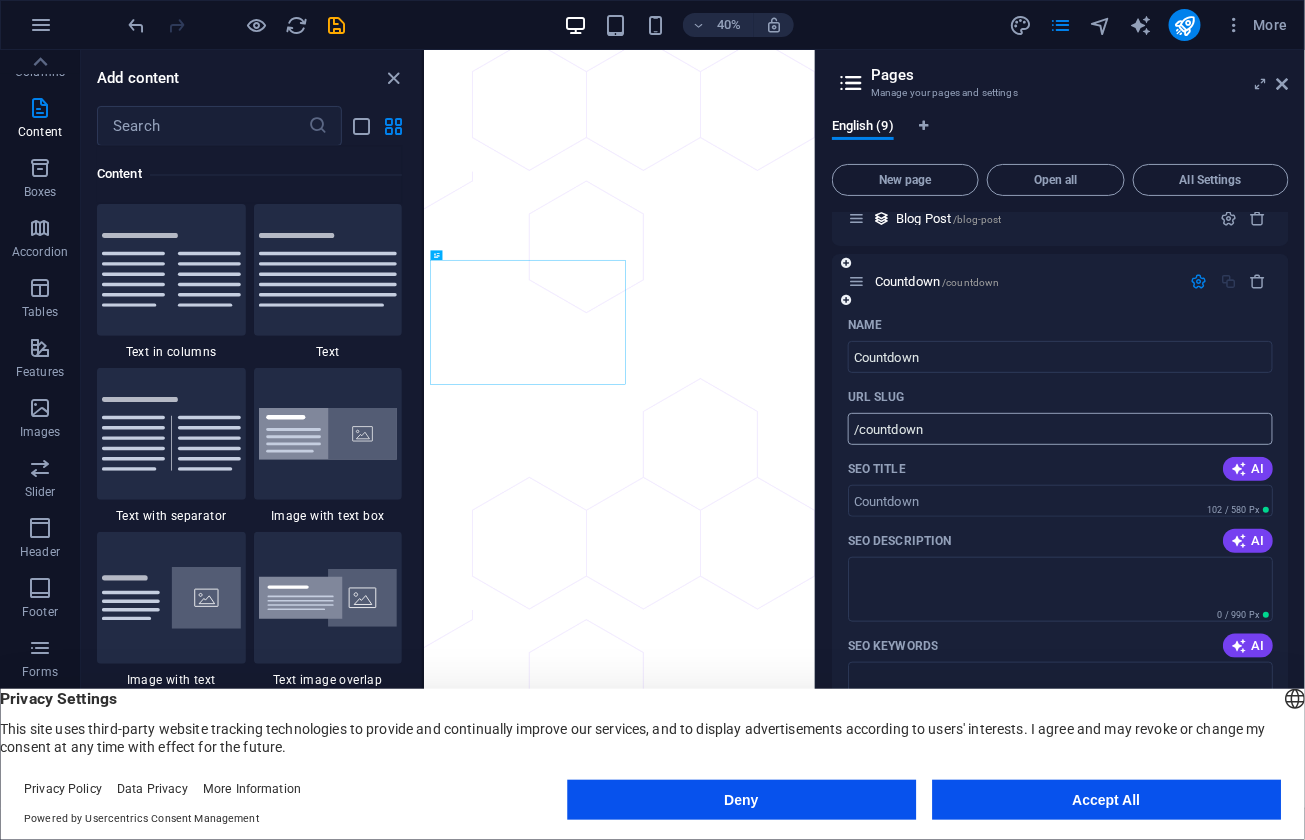 click on "/countdown" at bounding box center [1060, 429] 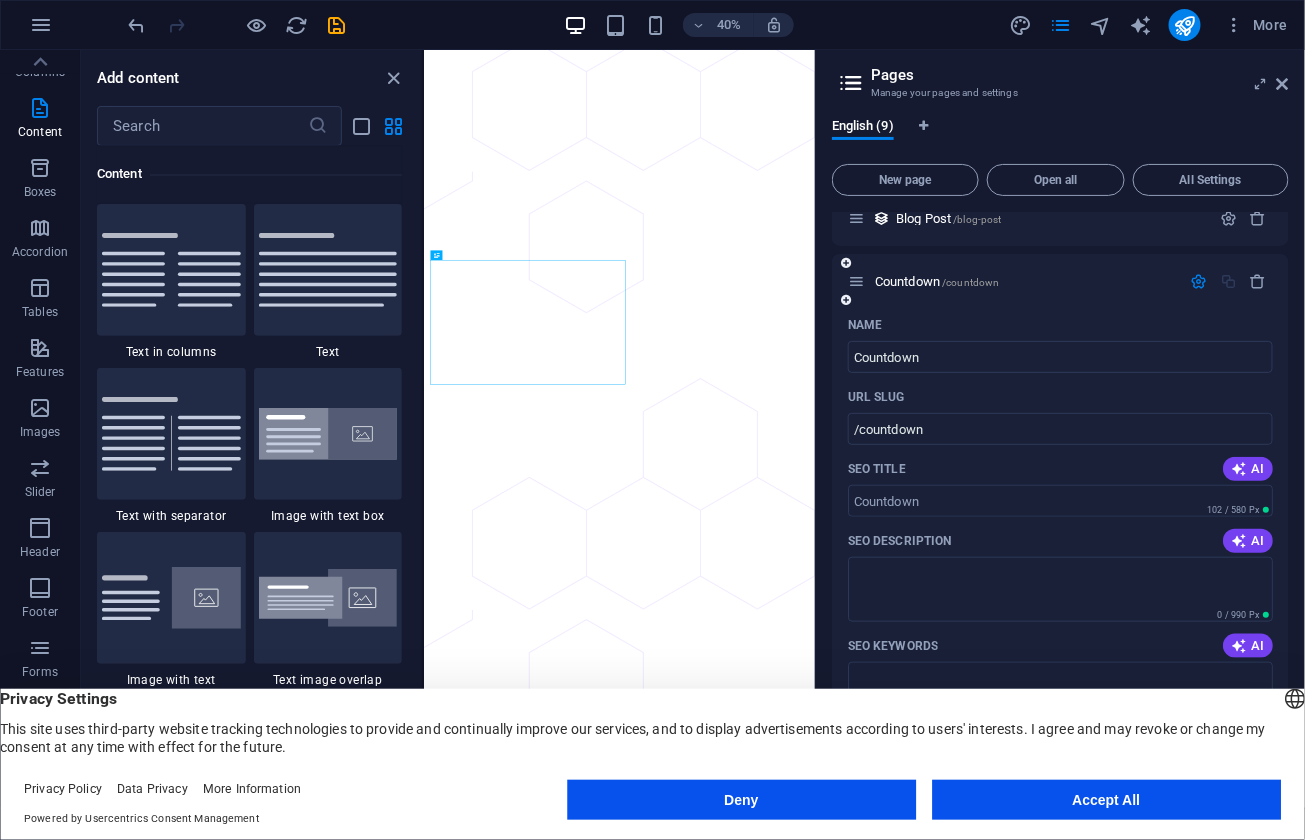 drag, startPoint x: 951, startPoint y: 282, endPoint x: 951, endPoint y: 329, distance: 47 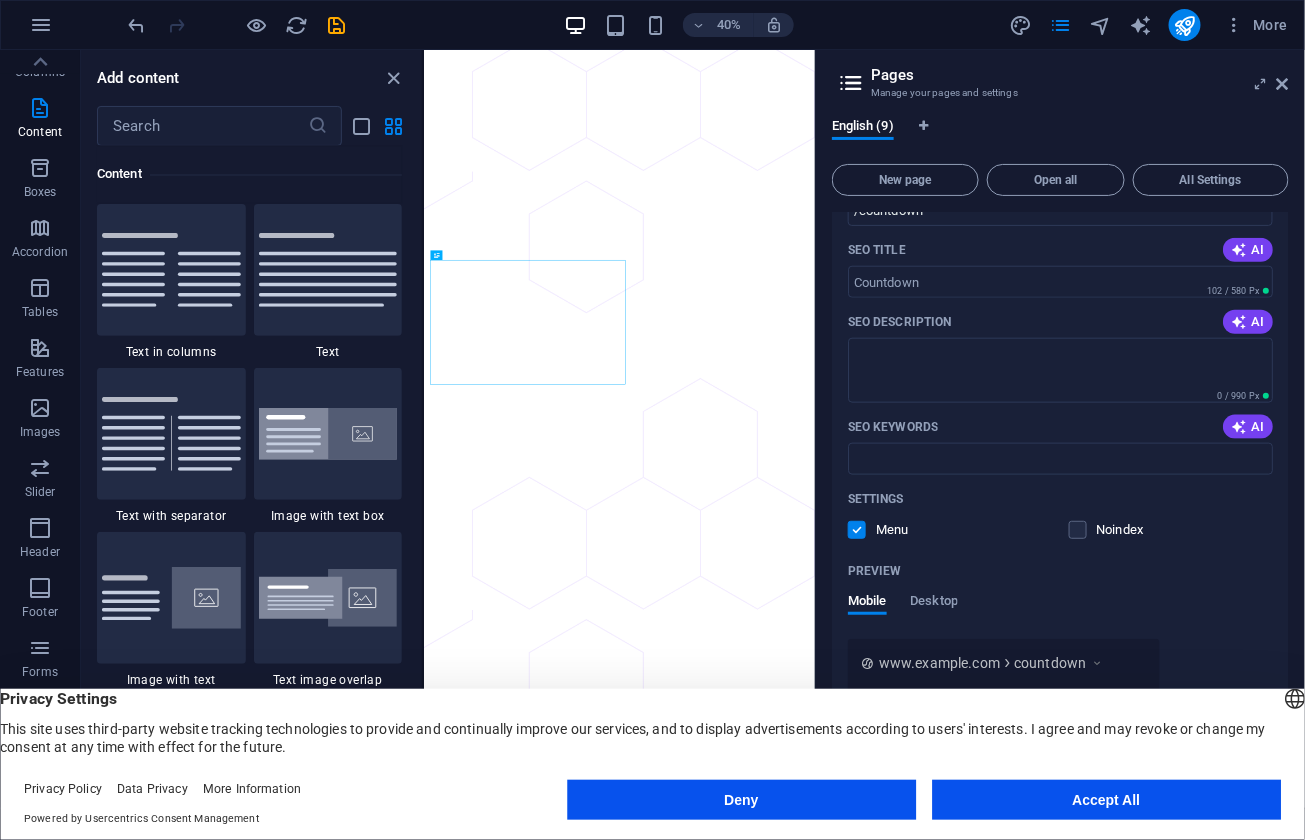 scroll, scrollTop: 683, scrollLeft: 0, axis: vertical 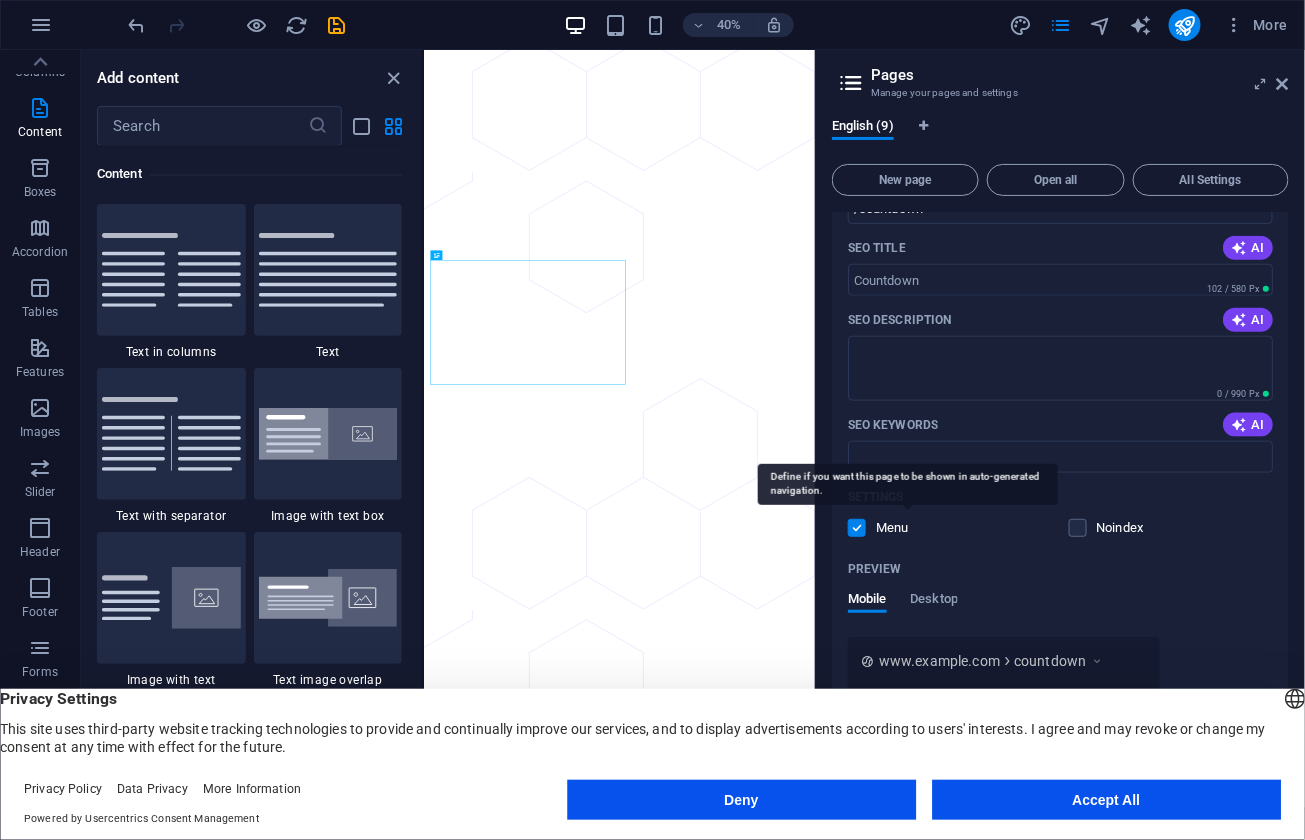 click on "Menu" at bounding box center (908, 528) 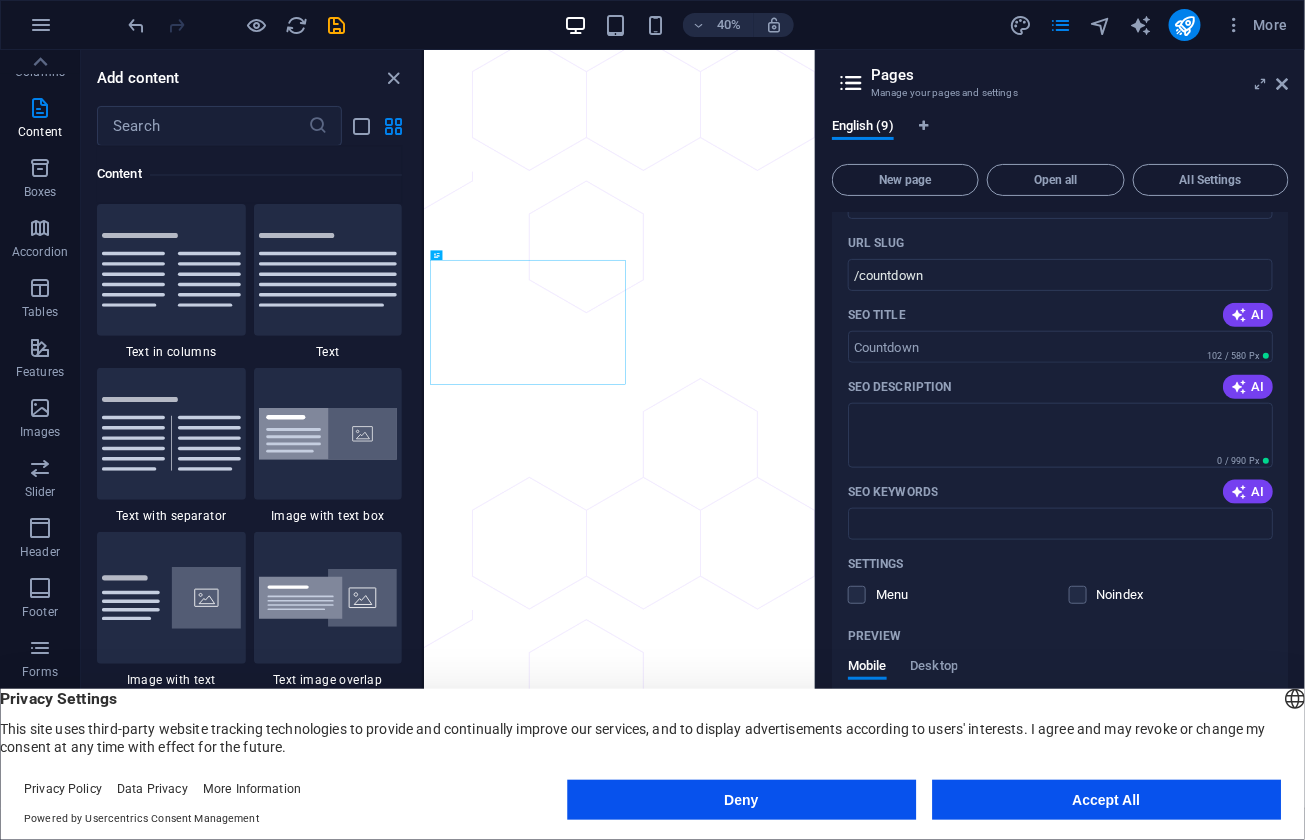 scroll, scrollTop: 683, scrollLeft: 0, axis: vertical 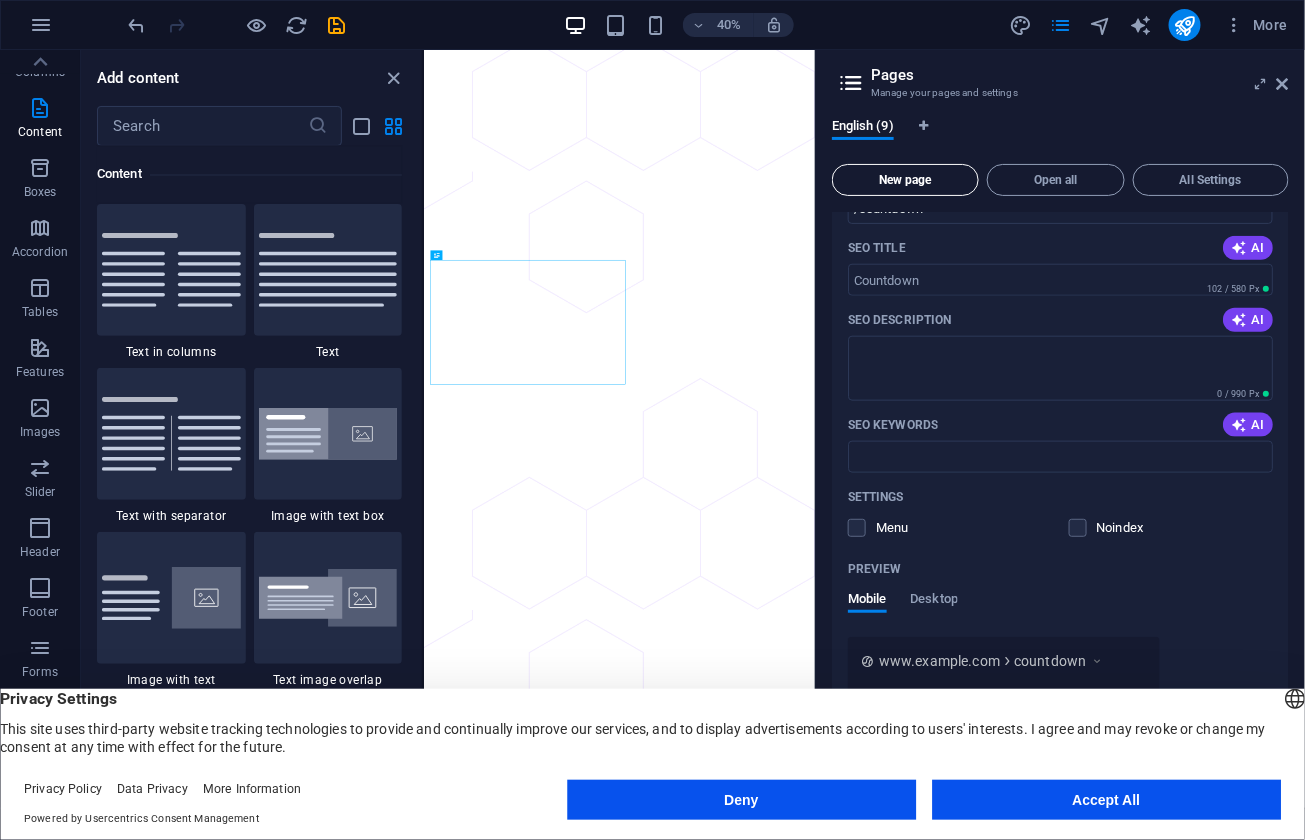 click on "New page" at bounding box center (905, 180) 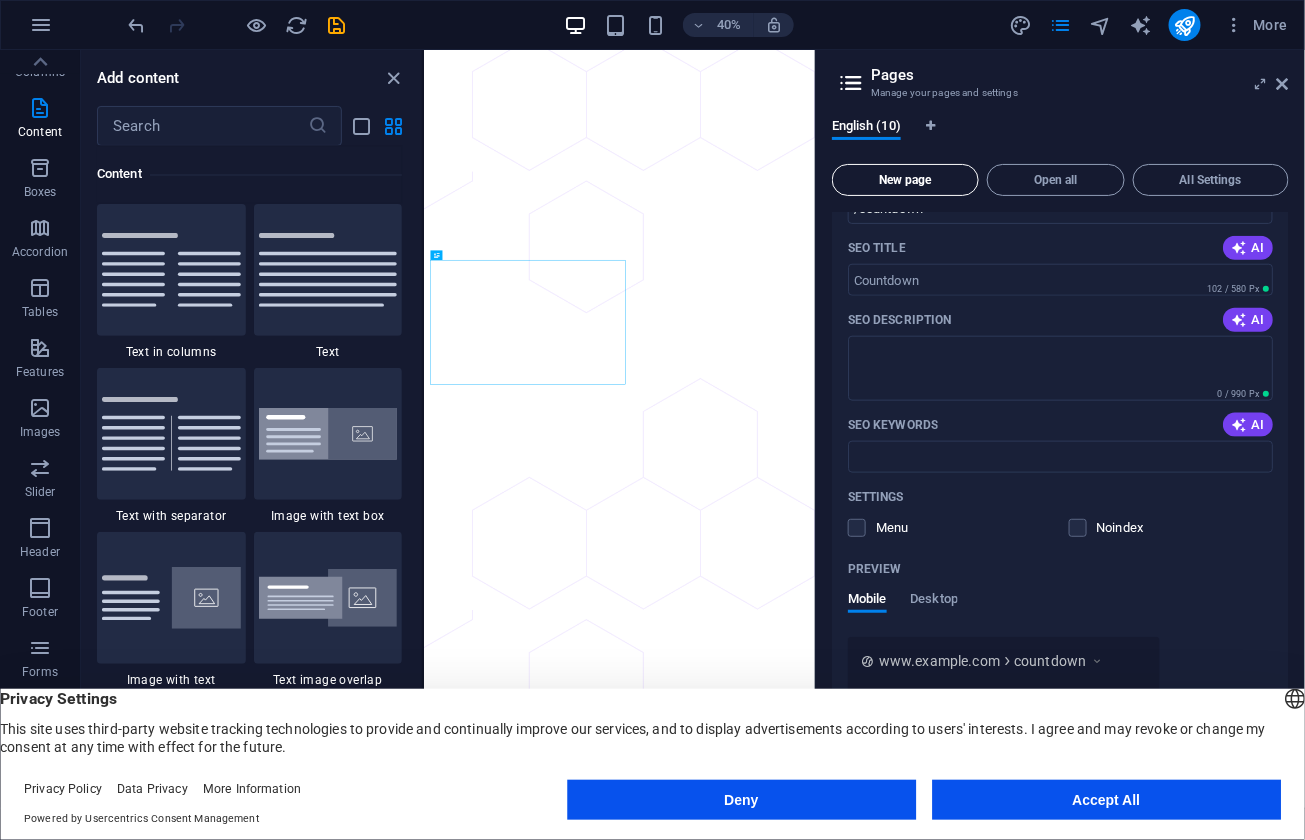 scroll, scrollTop: 1076, scrollLeft: 0, axis: vertical 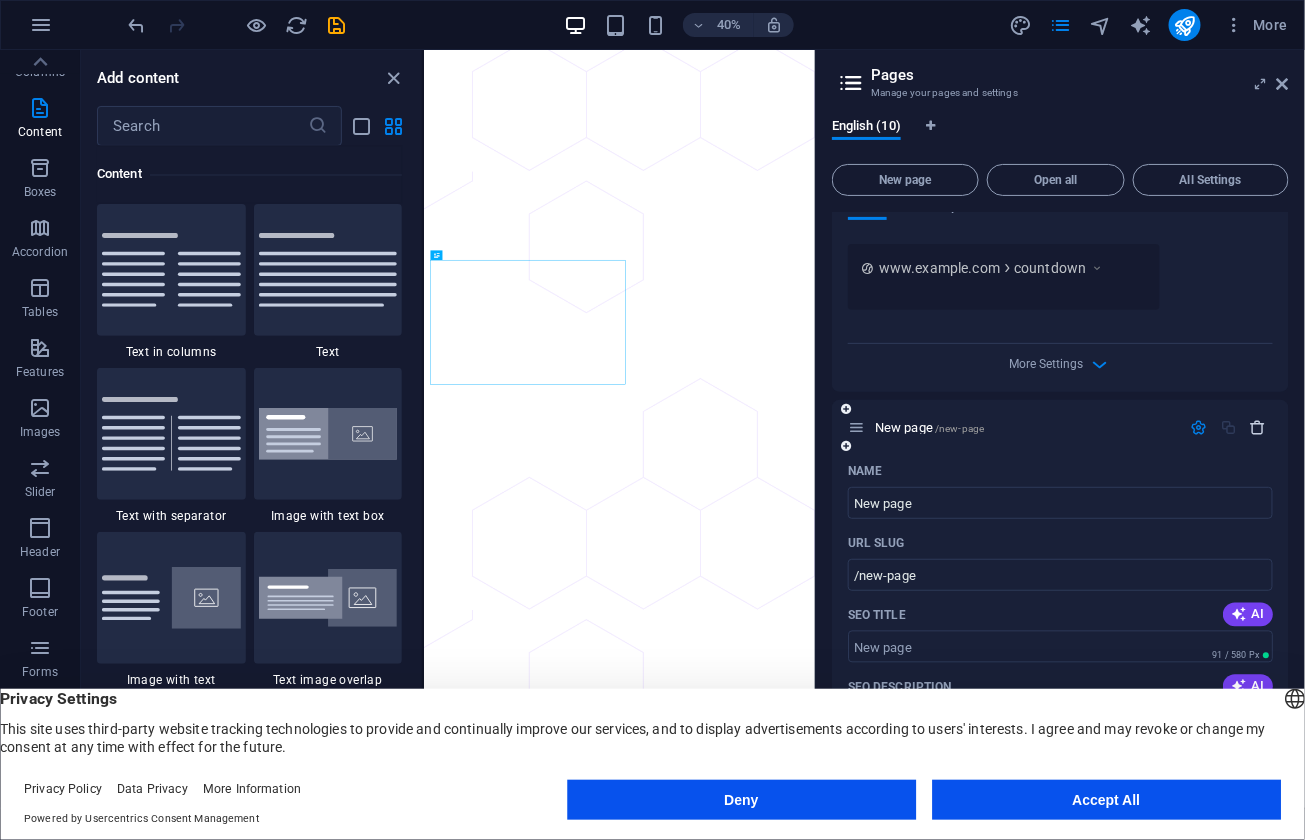 click at bounding box center (1258, 427) 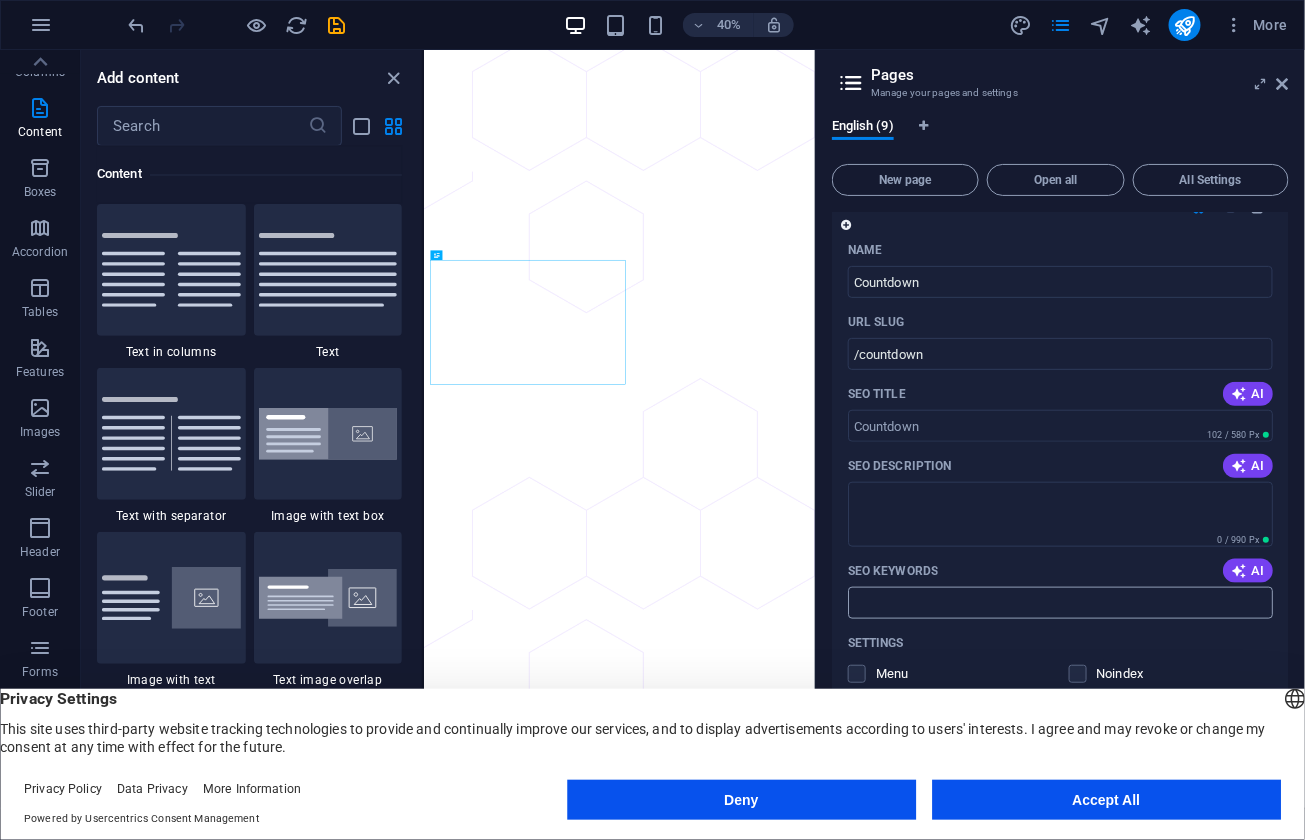 scroll, scrollTop: 507, scrollLeft: 0, axis: vertical 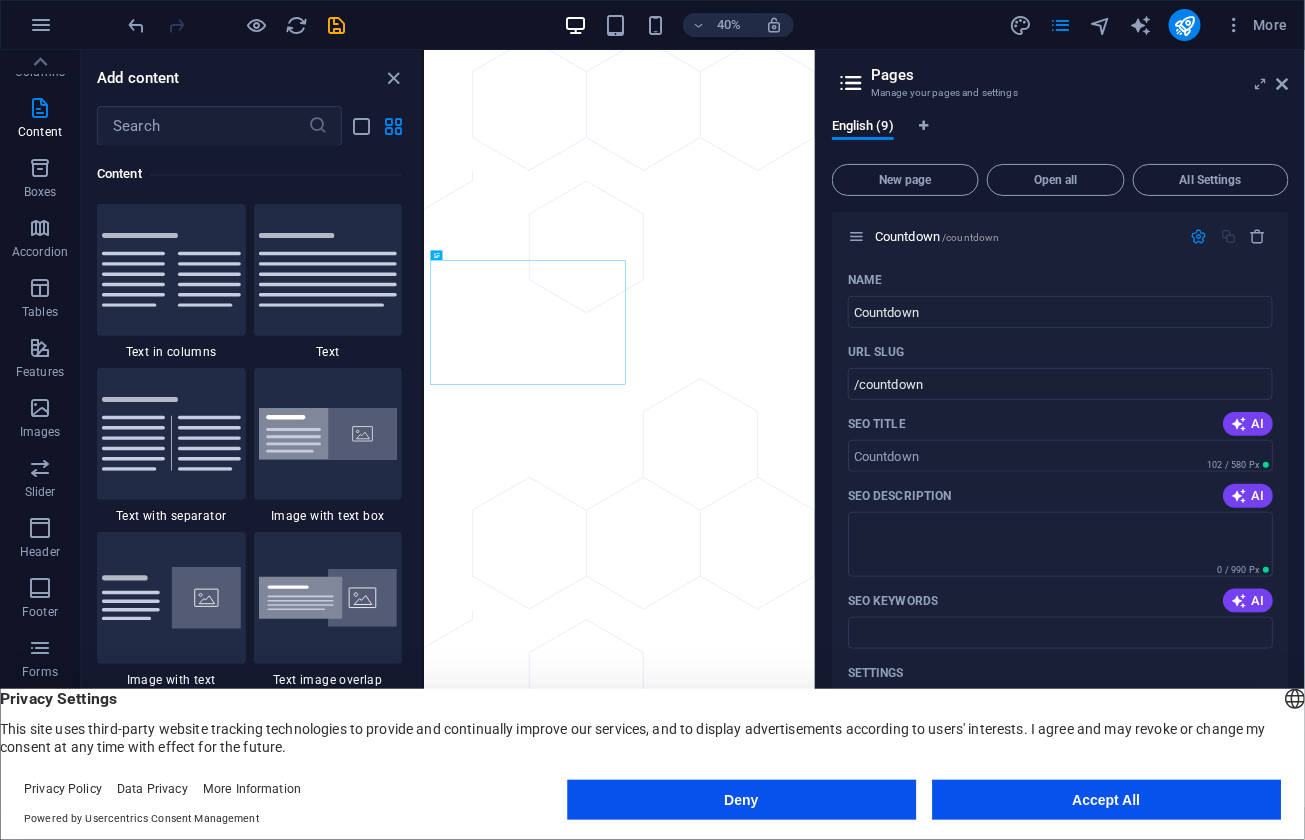 click at bounding box center [851, 83] 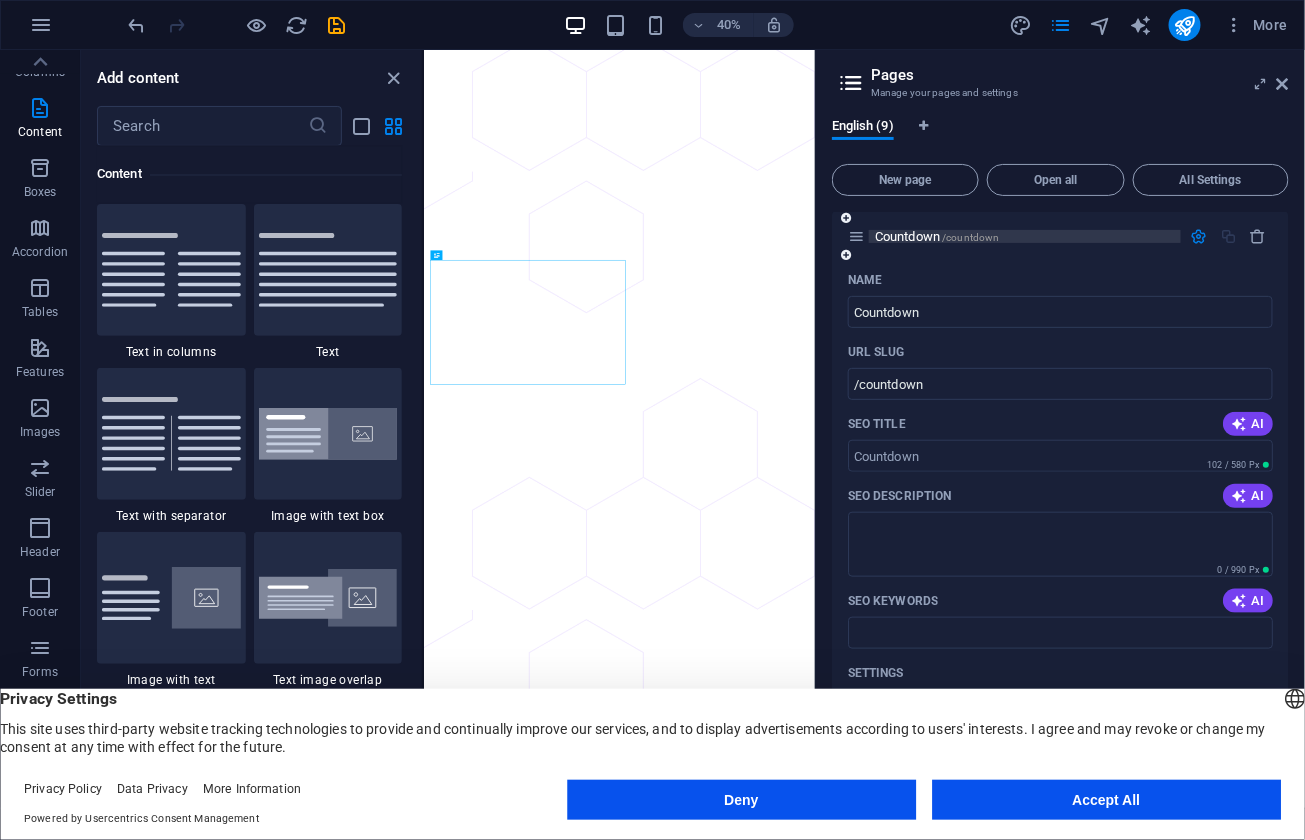 click on "Countdown /countdown" at bounding box center [937, 236] 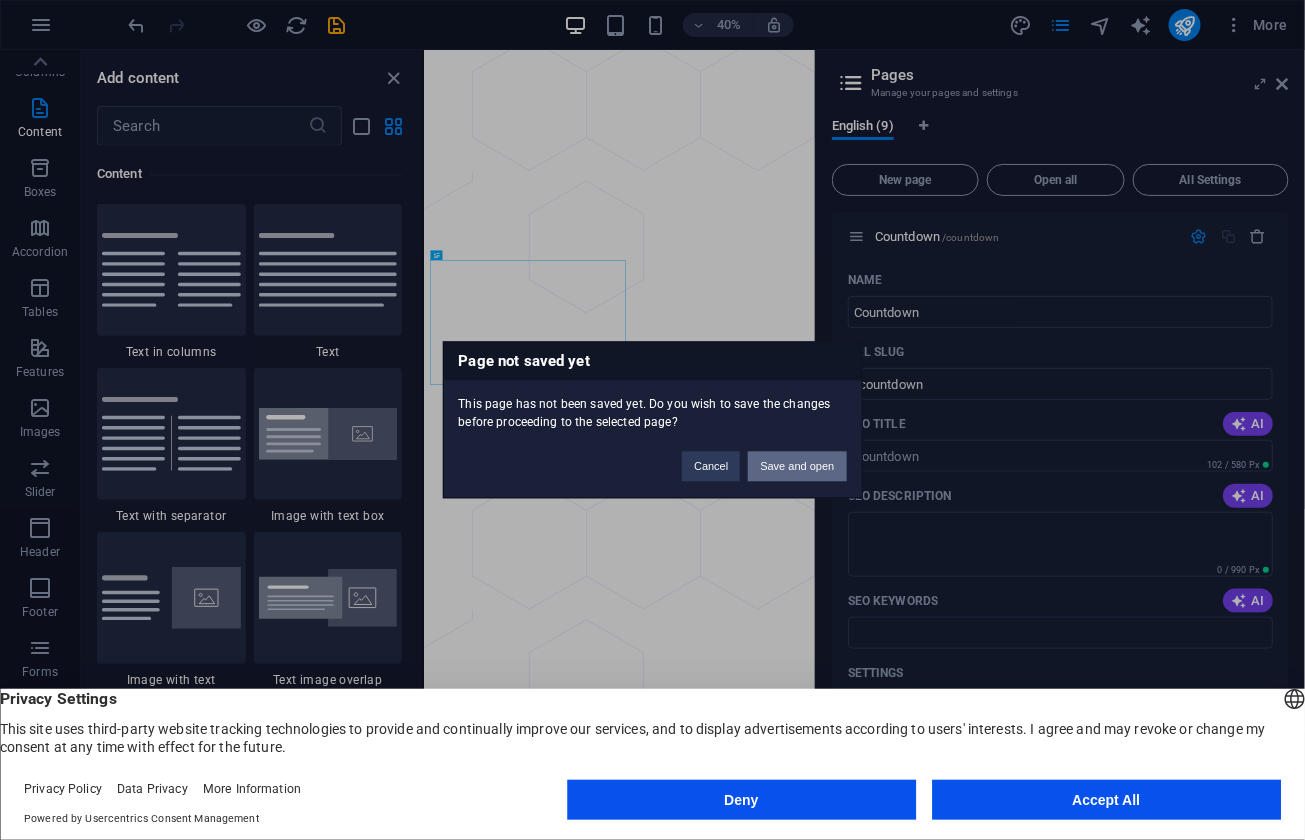 click on "Save and open" at bounding box center [797, 467] 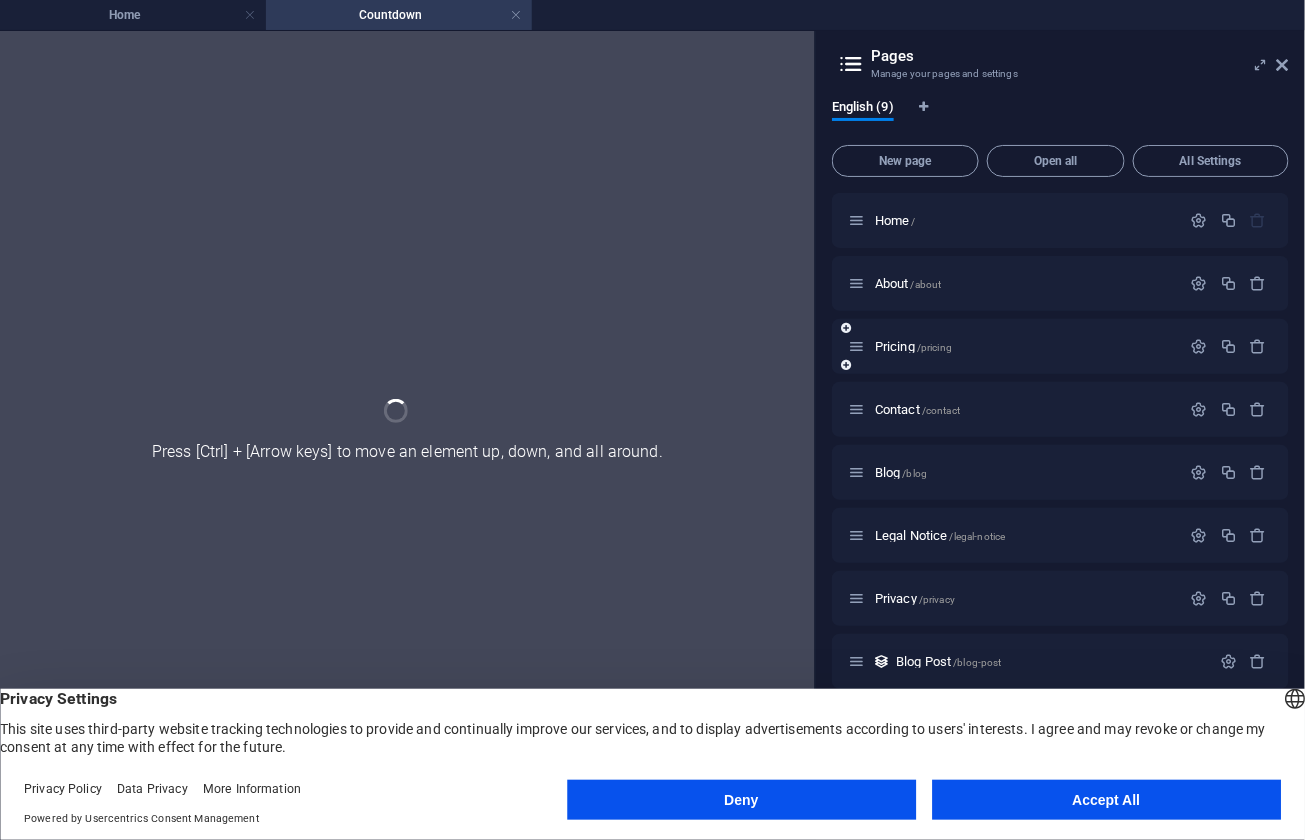 scroll, scrollTop: 0, scrollLeft: 0, axis: both 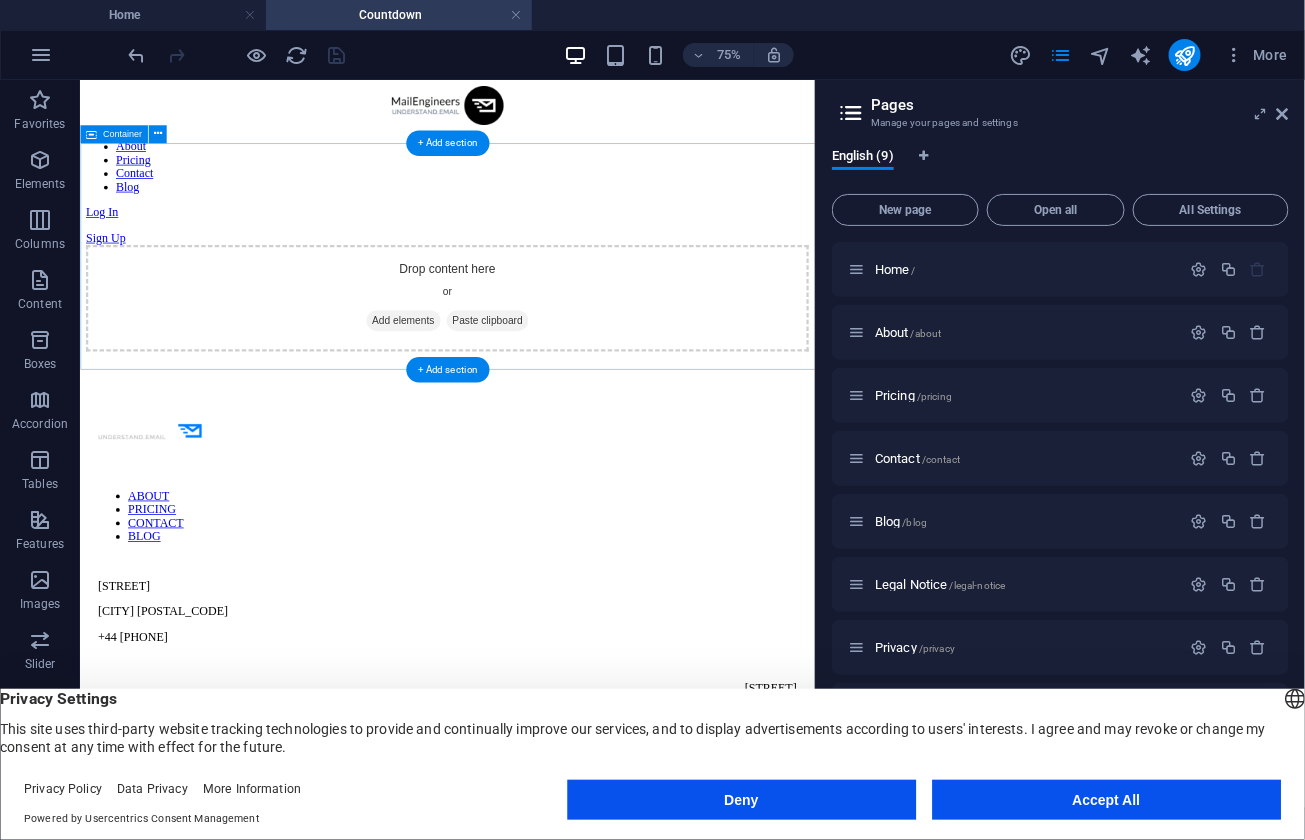 click on "Drop content here or  Add elements  Paste clipboard" at bounding box center (569, 370) 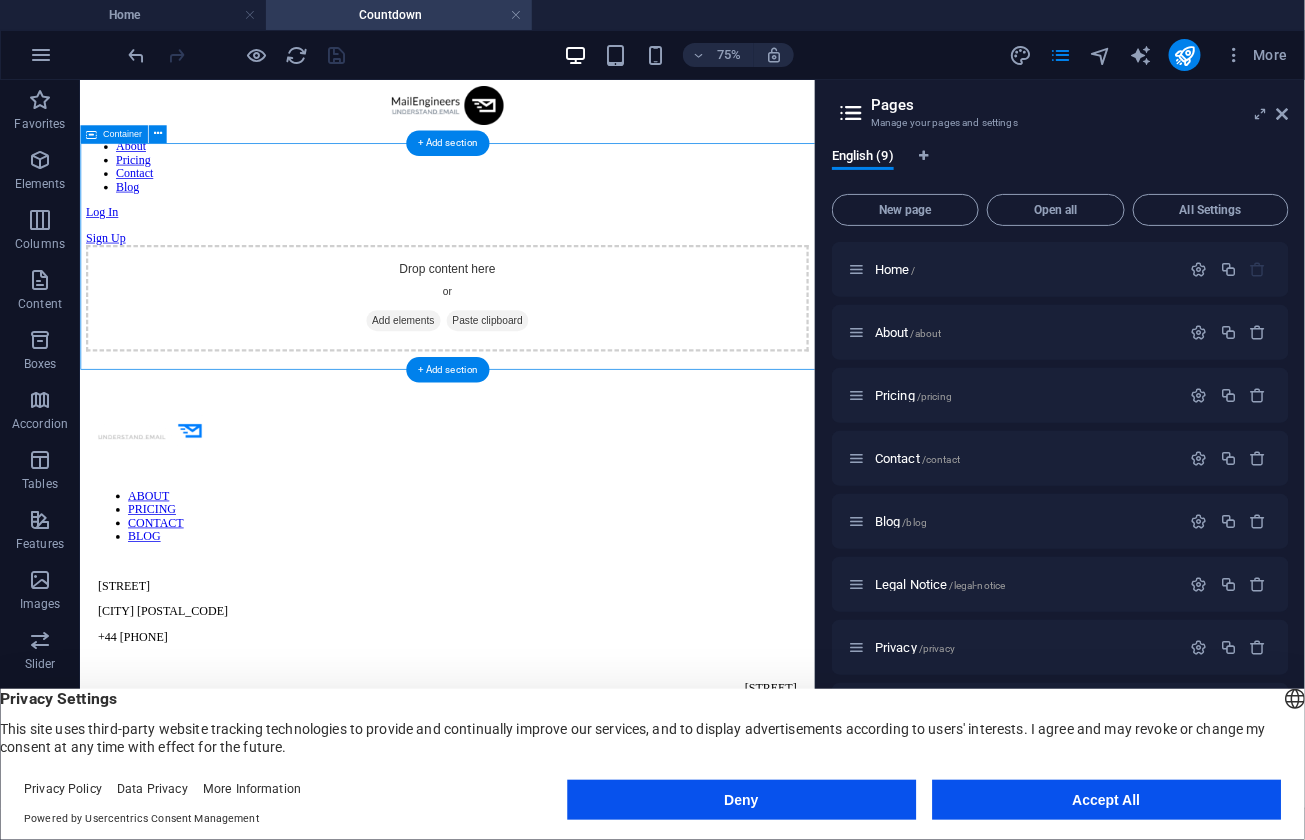 click on "Drop content here or  Add elements  Paste clipboard" at bounding box center (569, 370) 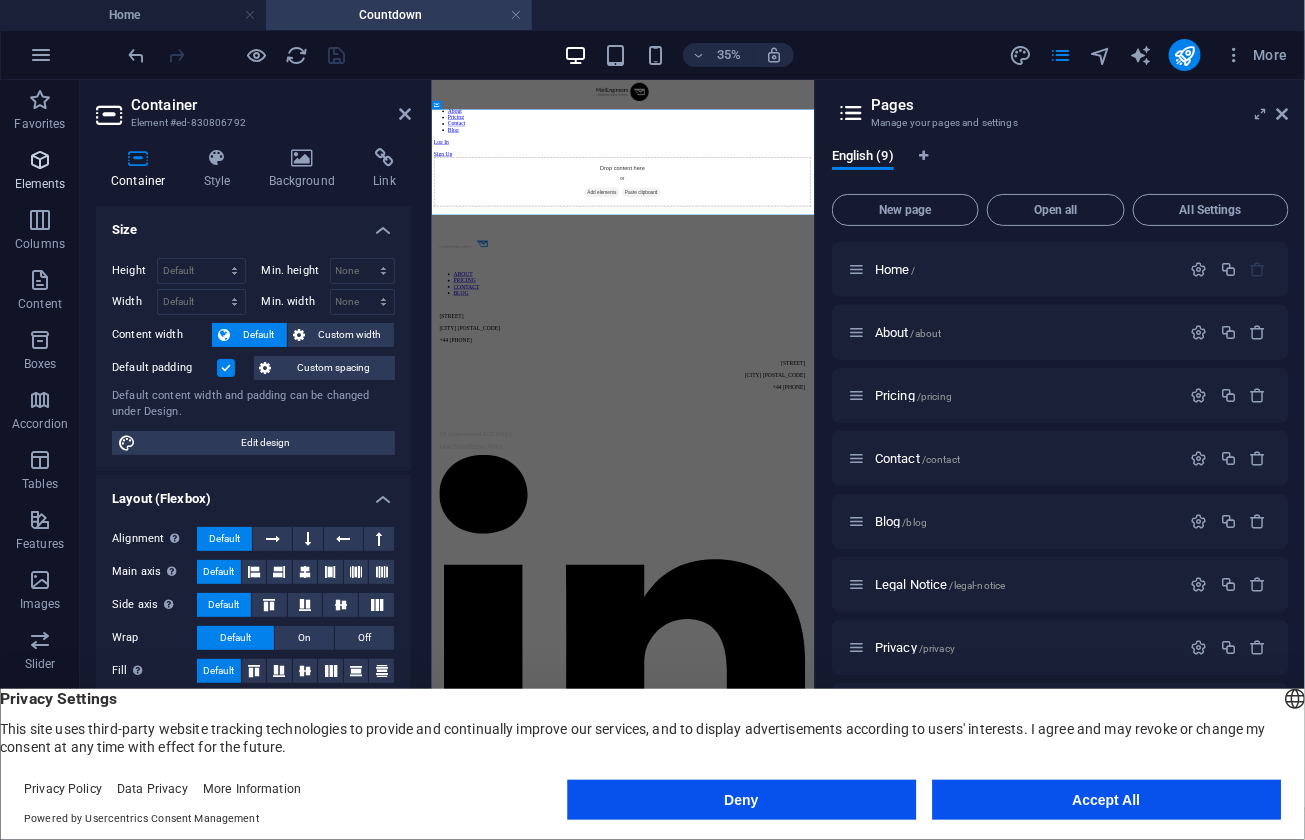 click at bounding box center (40, 160) 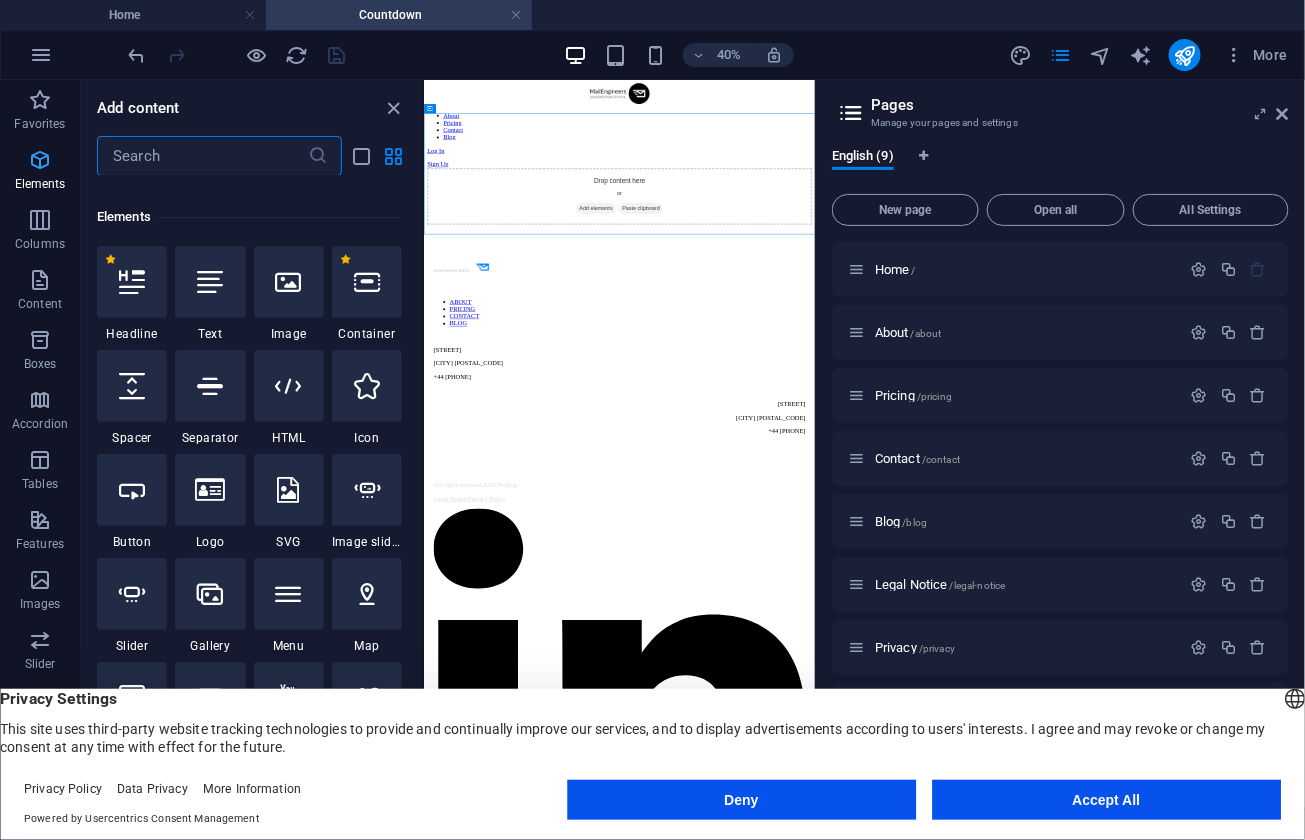 scroll, scrollTop: 212, scrollLeft: 0, axis: vertical 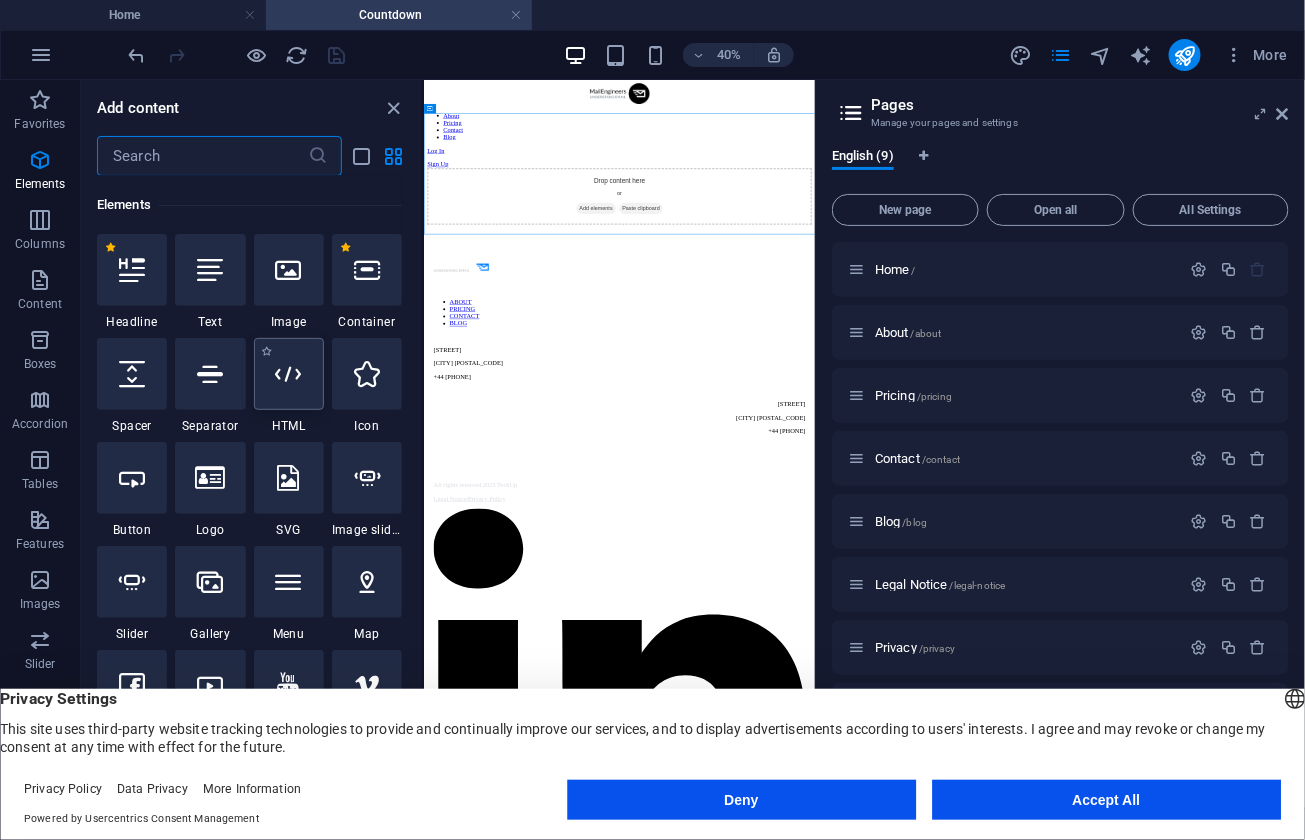 click at bounding box center [289, 374] 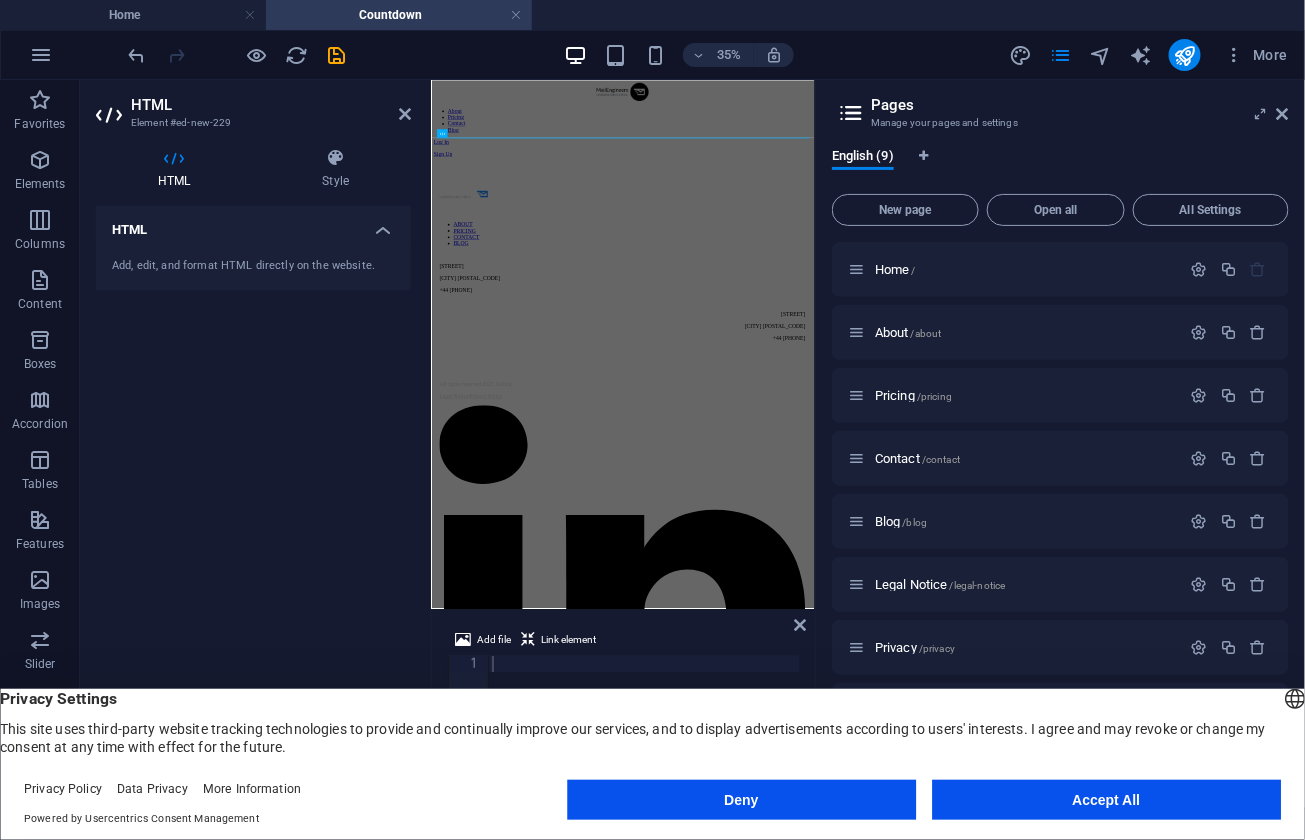 click on "HTML" at bounding box center [253, 224] 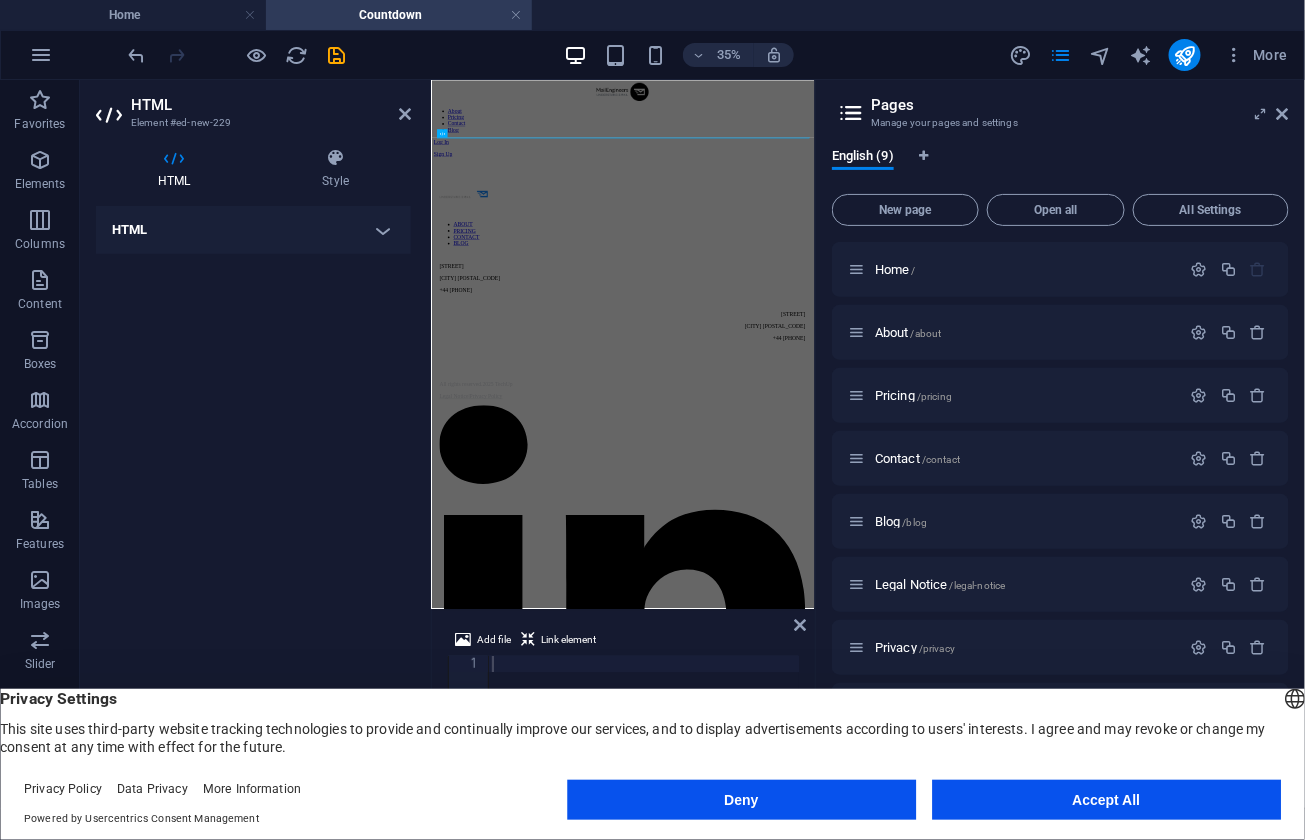 click on "HTML" at bounding box center [253, 230] 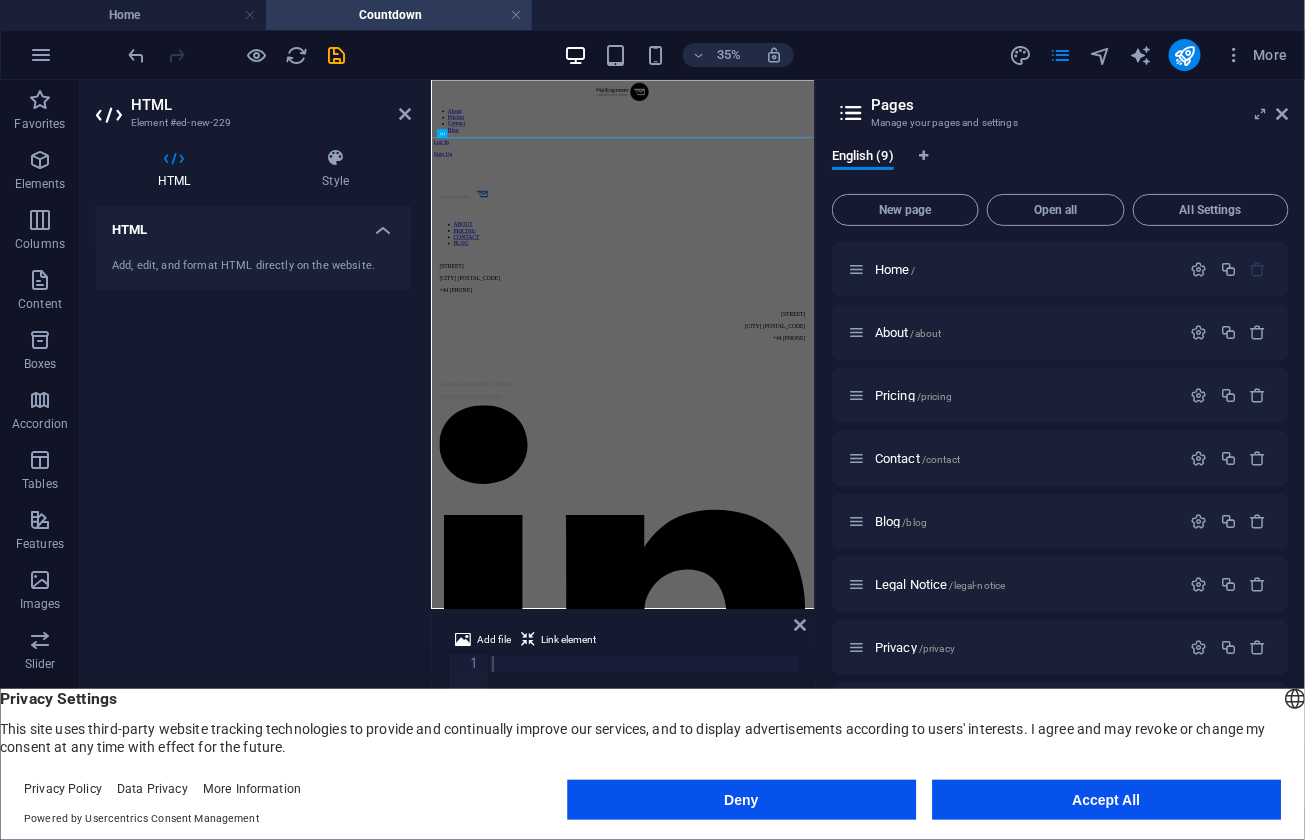 click on "Add, edit, and format HTML directly on the website." at bounding box center (253, 266) 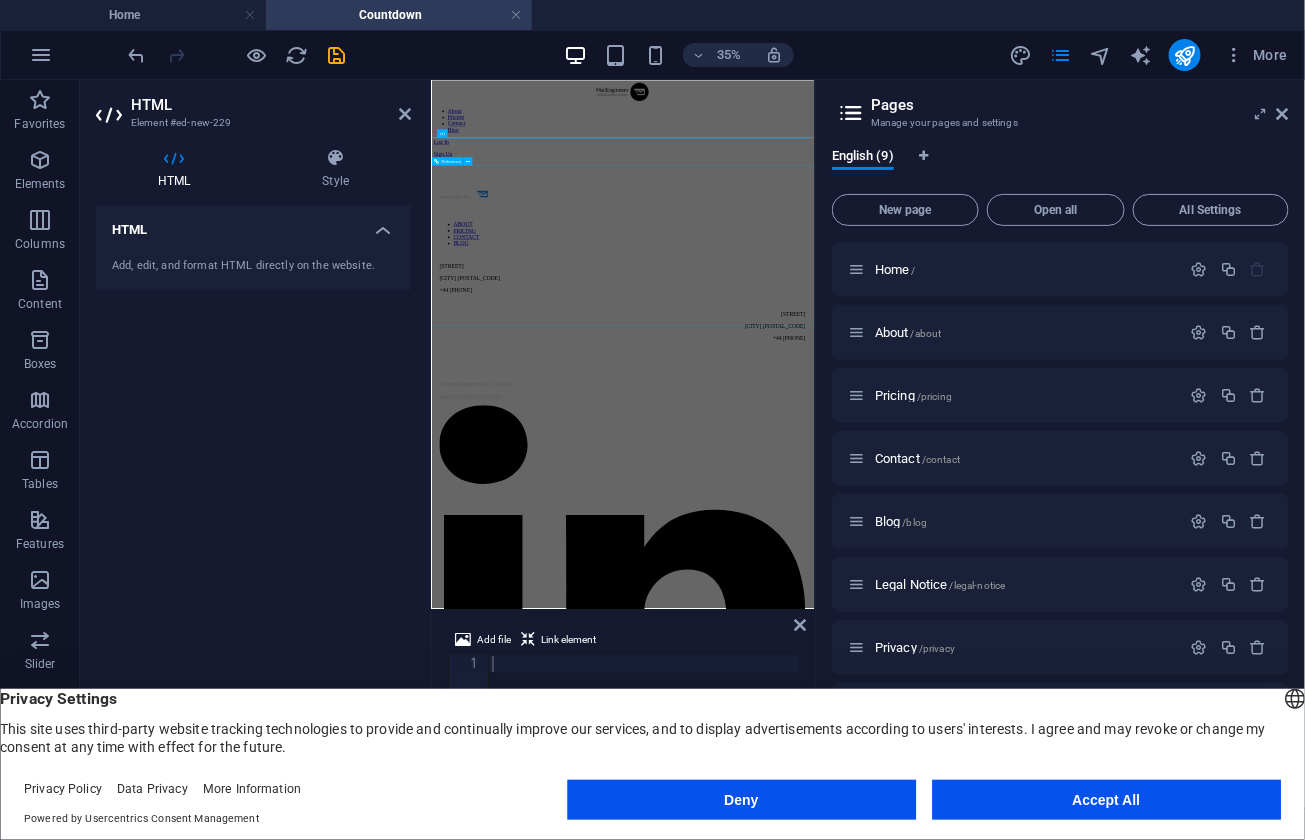 click on "All rights reserved.   2025 TechUp Legal Notice  |  Privacy Policy" at bounding box center (978, 3789) 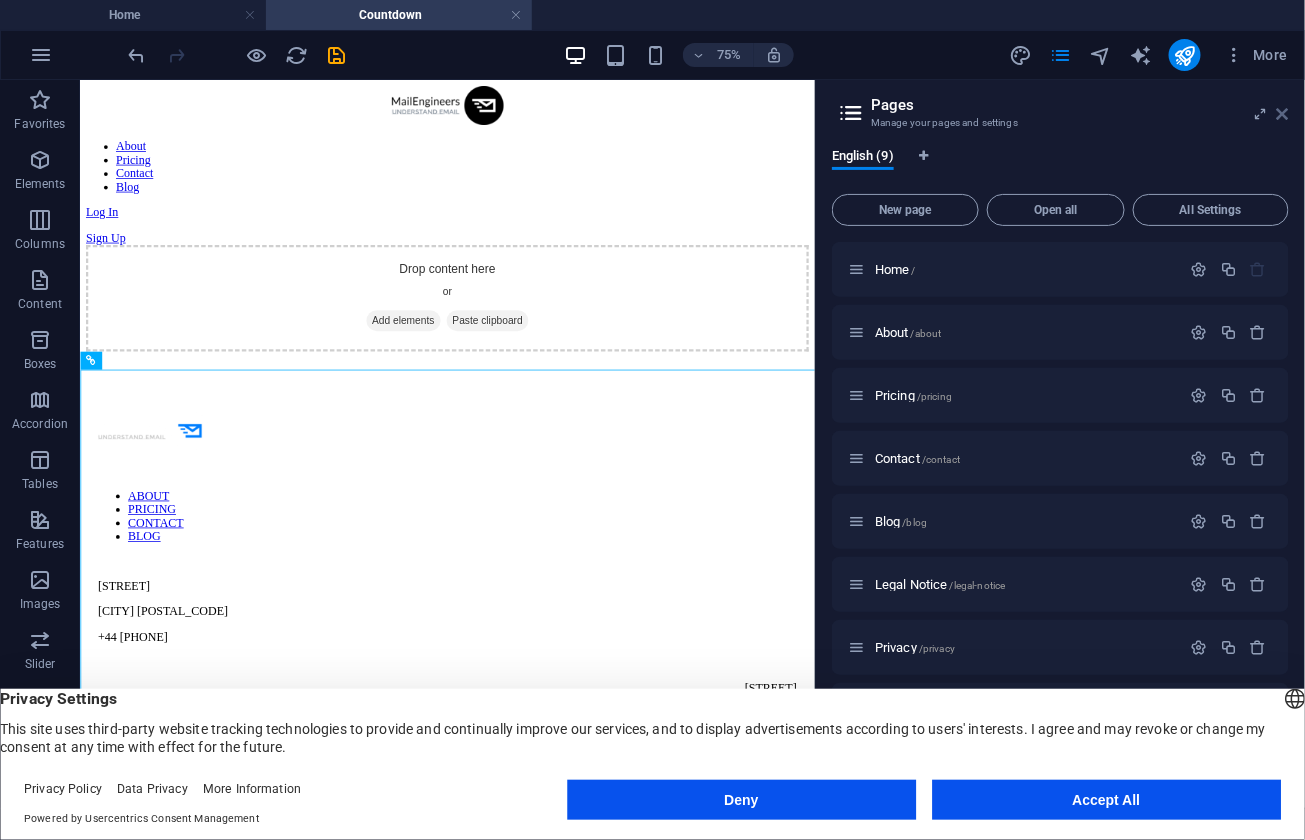 click at bounding box center [1283, 114] 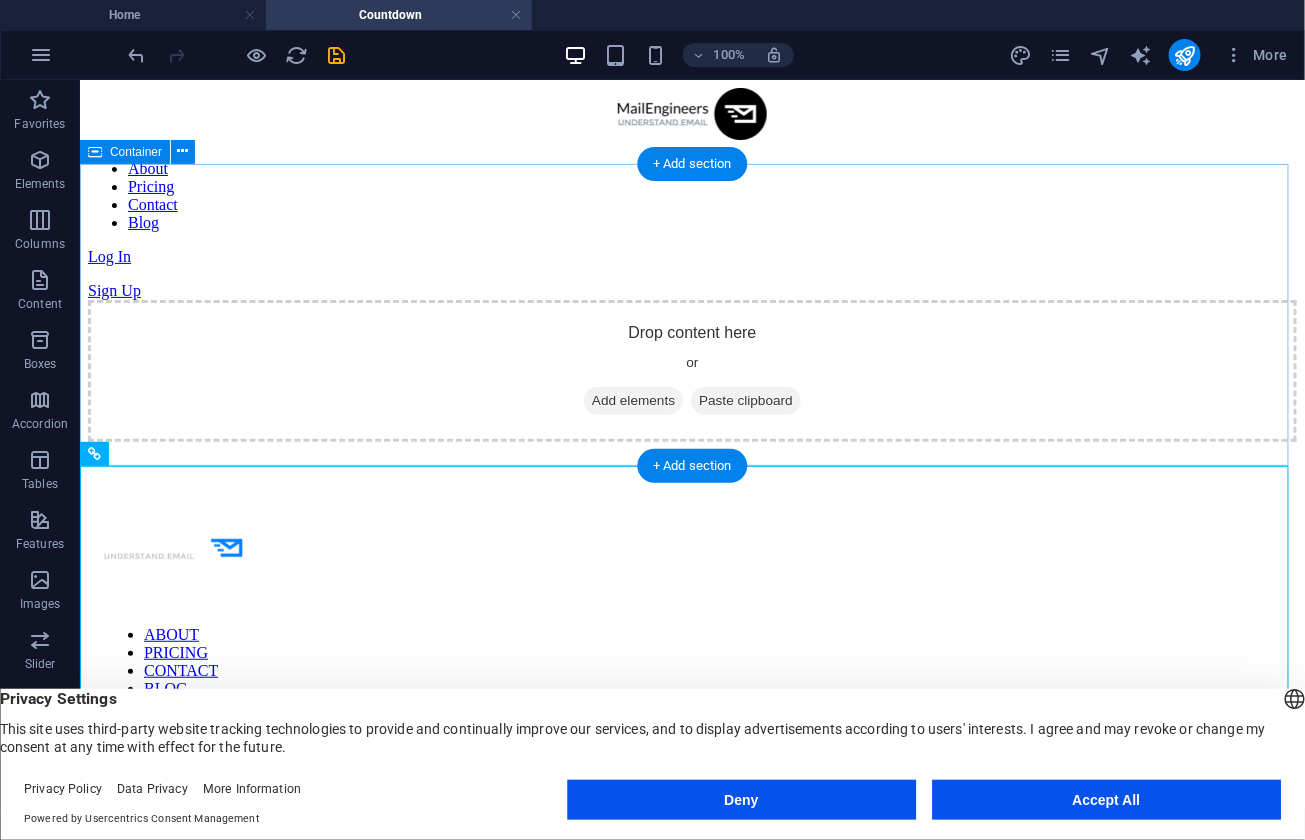 click on "Drop content here or  Add elements  Paste clipboard" at bounding box center [691, 370] 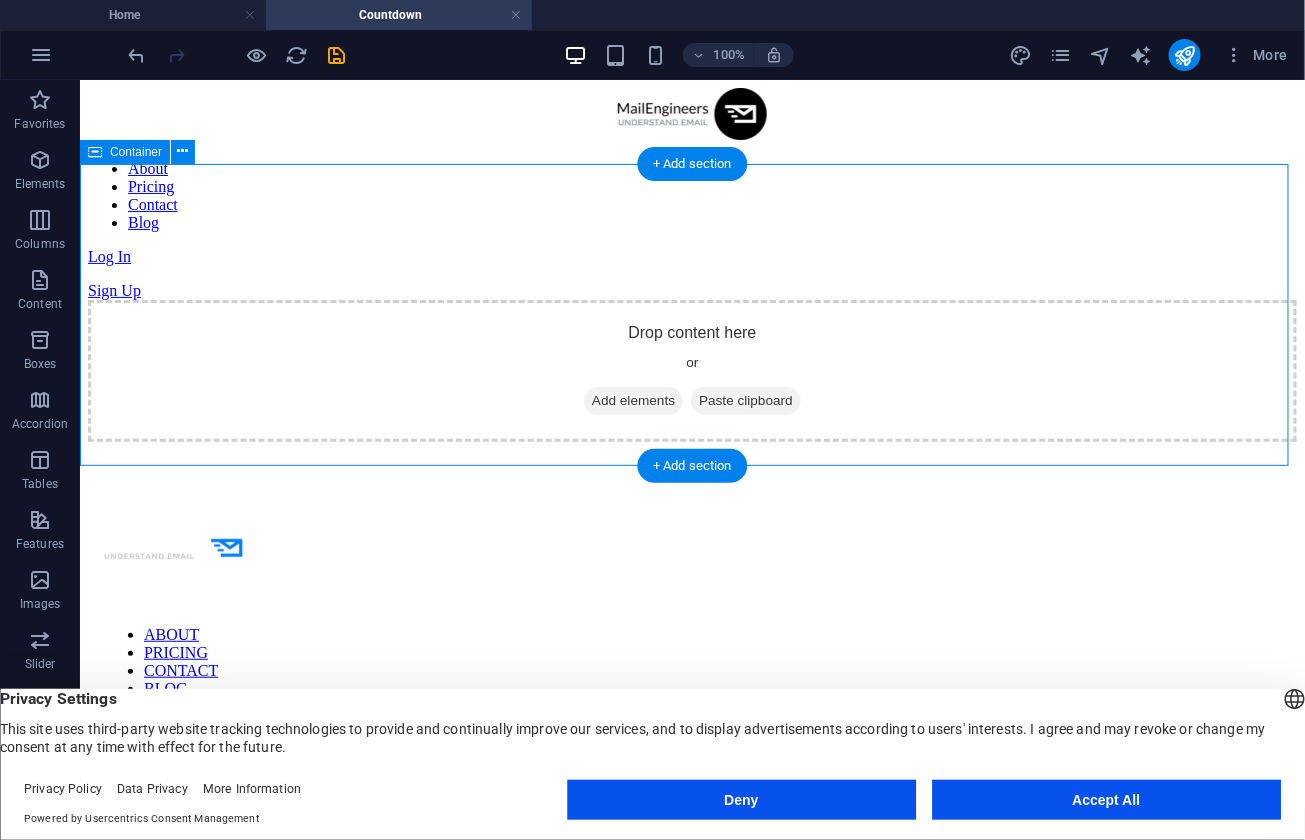 click on "Drop content here or  Add elements  Paste clipboard" at bounding box center [691, 370] 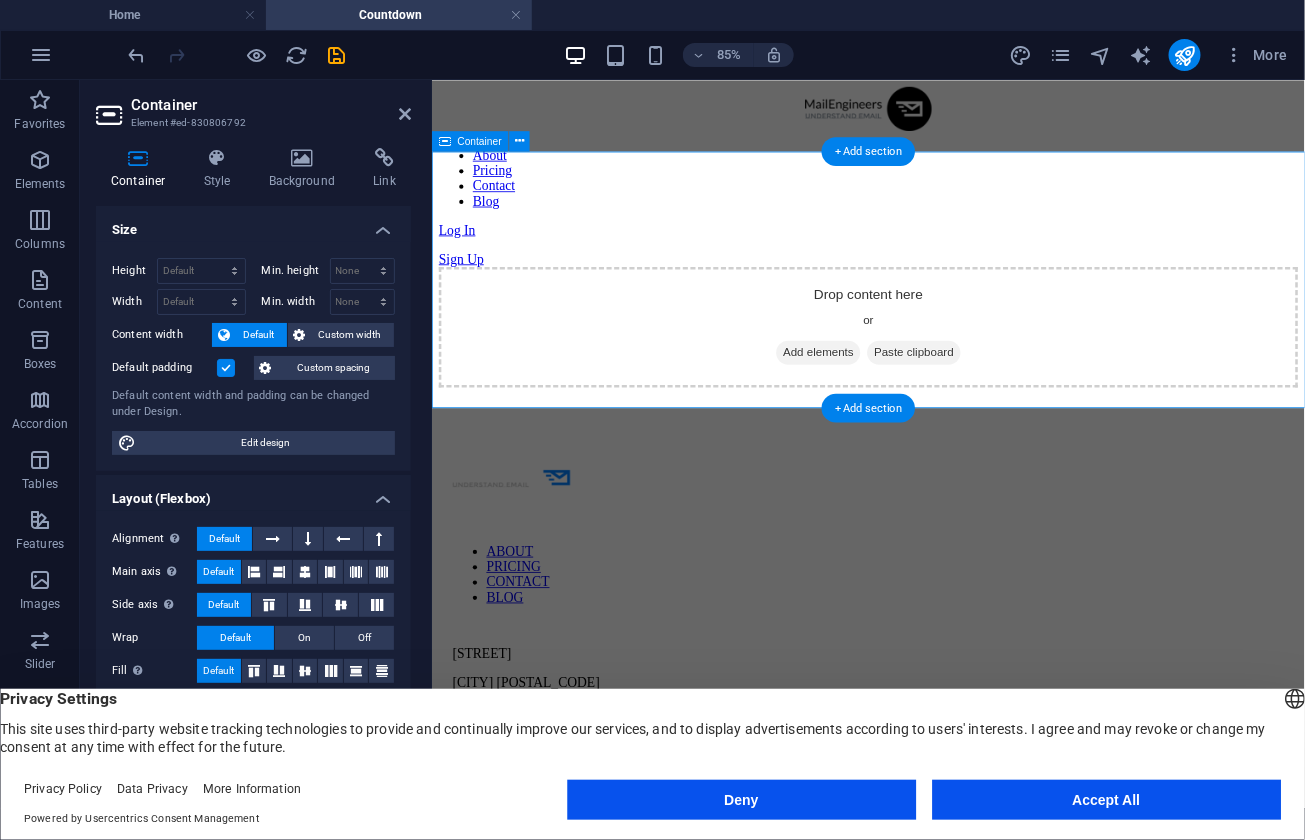 click on "Add elements" at bounding box center (885, 400) 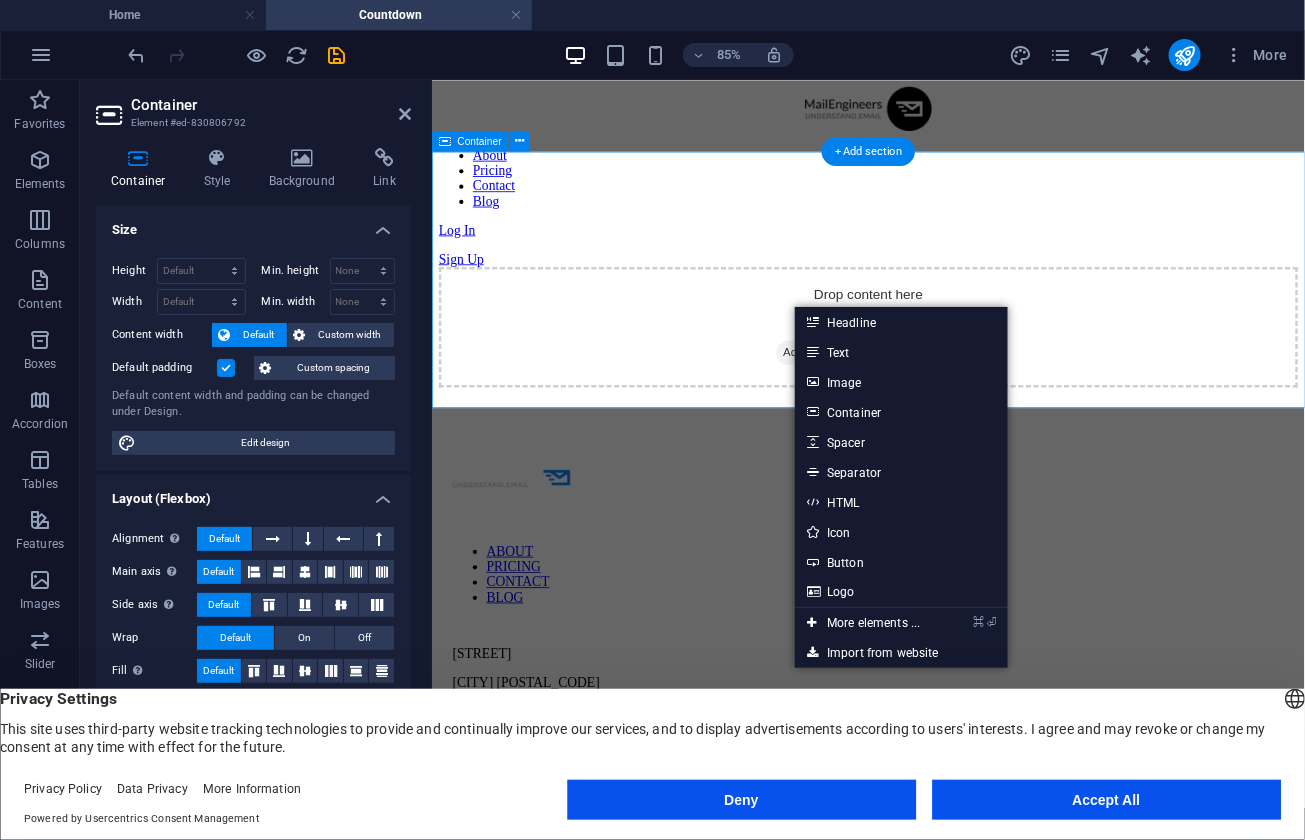 click on "Add elements" at bounding box center (885, 400) 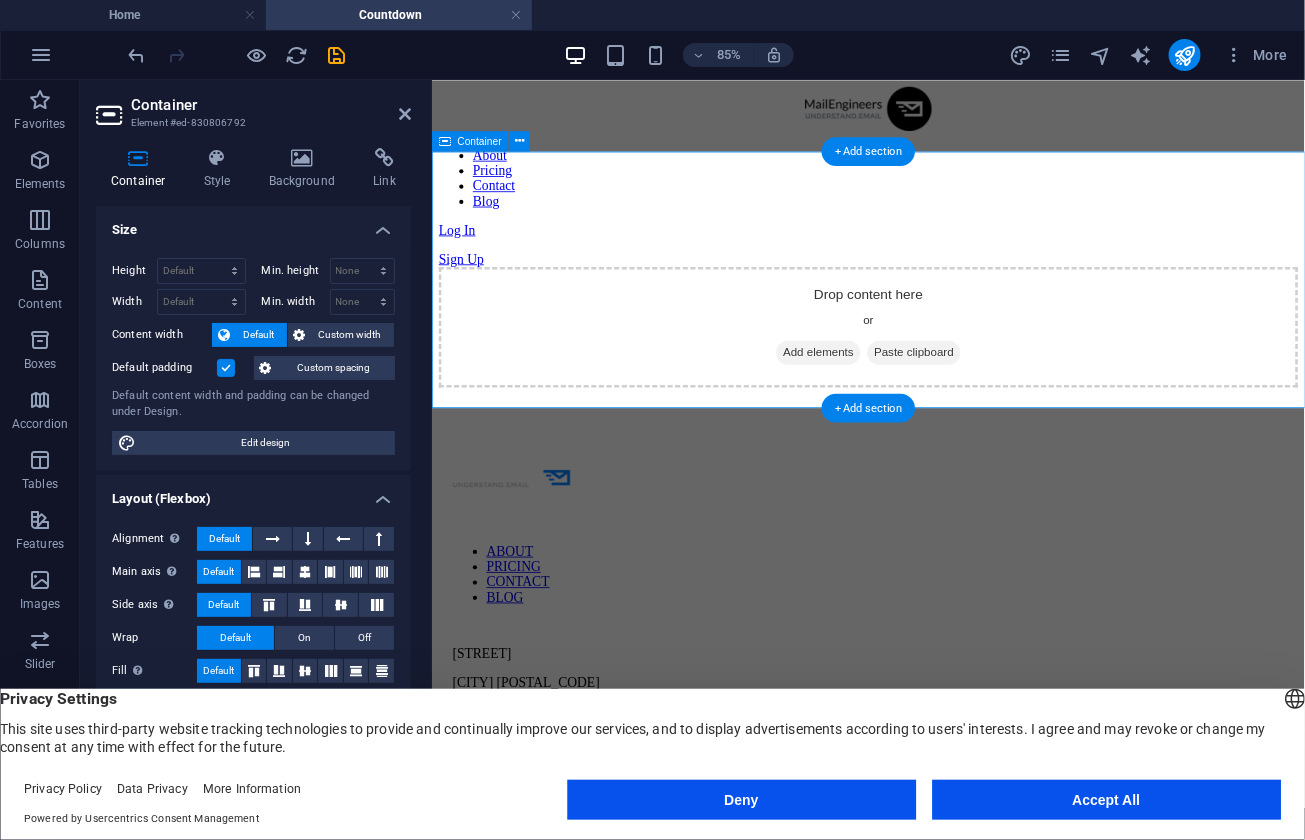 click on "Add elements" at bounding box center (885, 400) 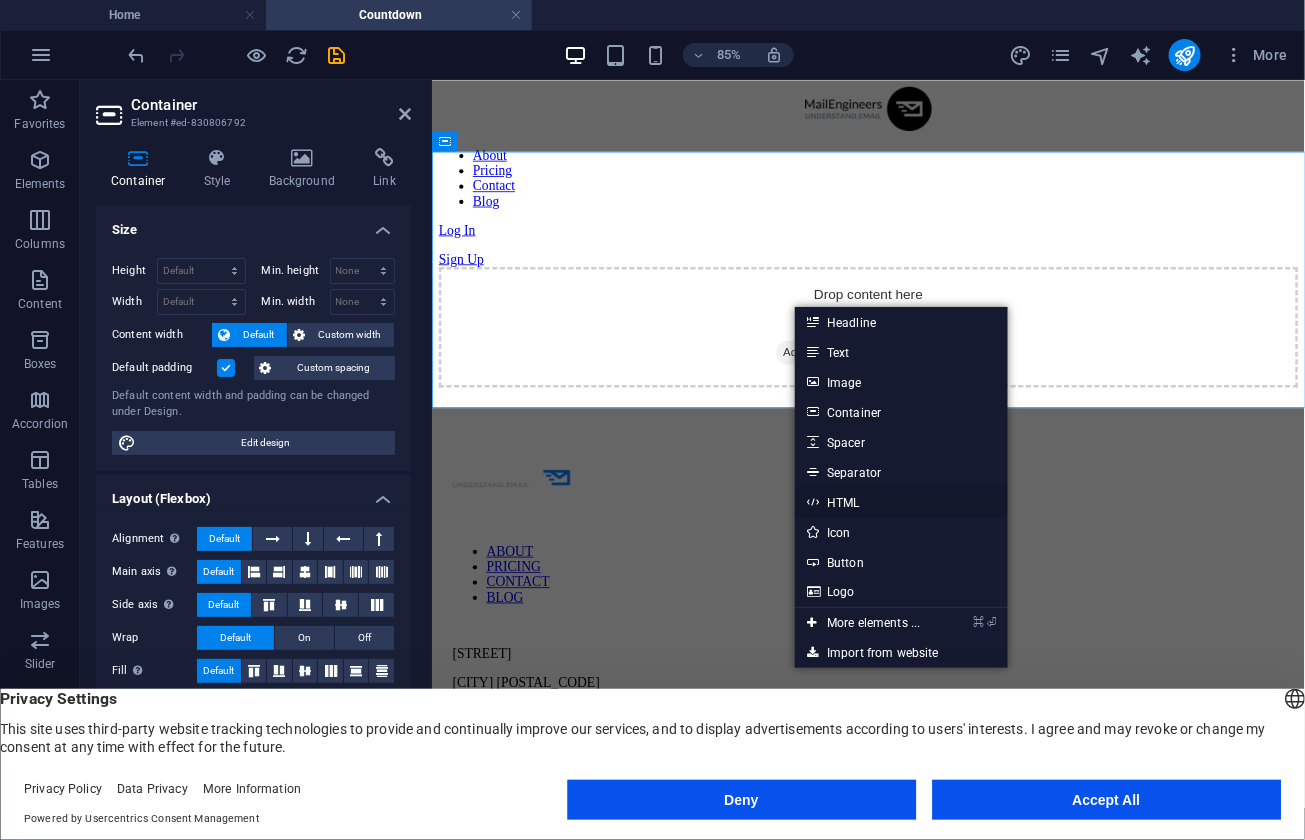 click on "HTML" at bounding box center [901, 502] 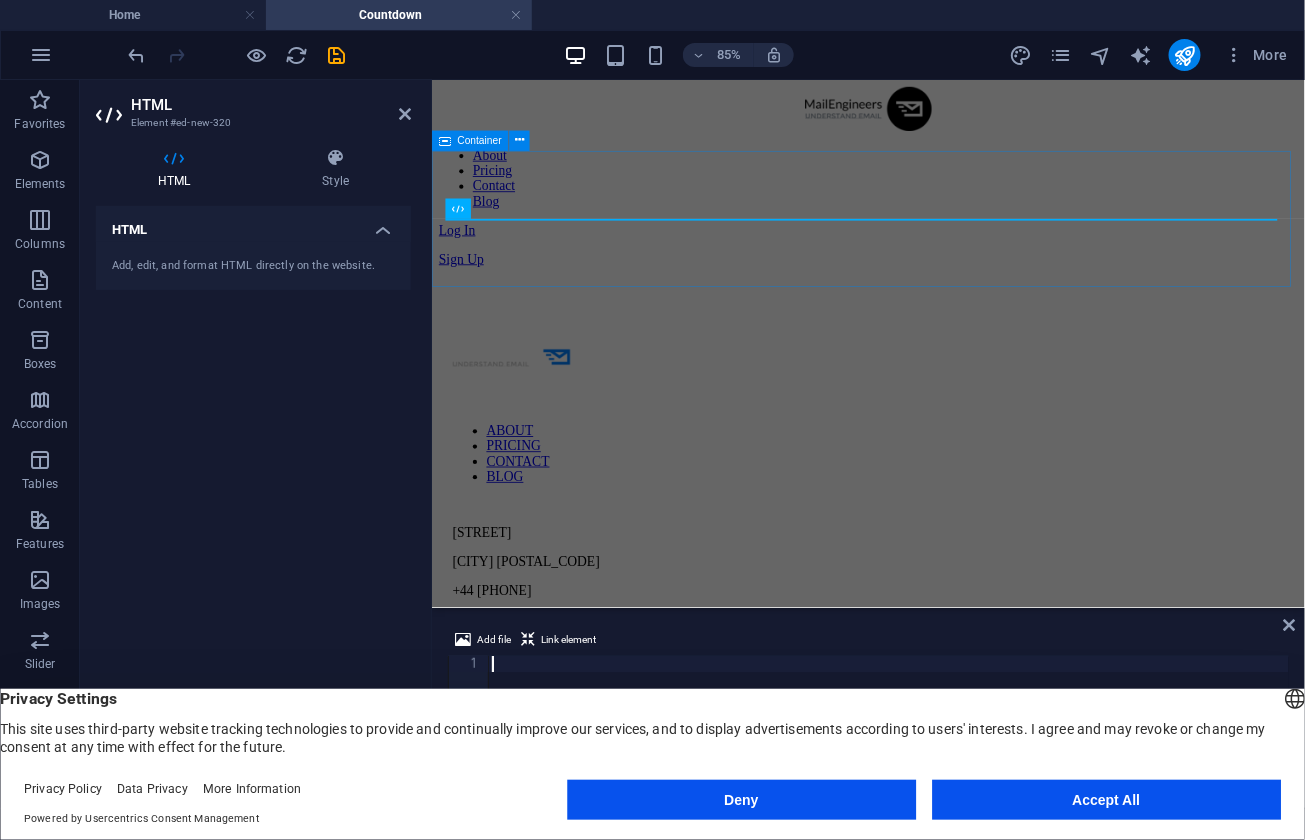 click at bounding box center (944, 299) 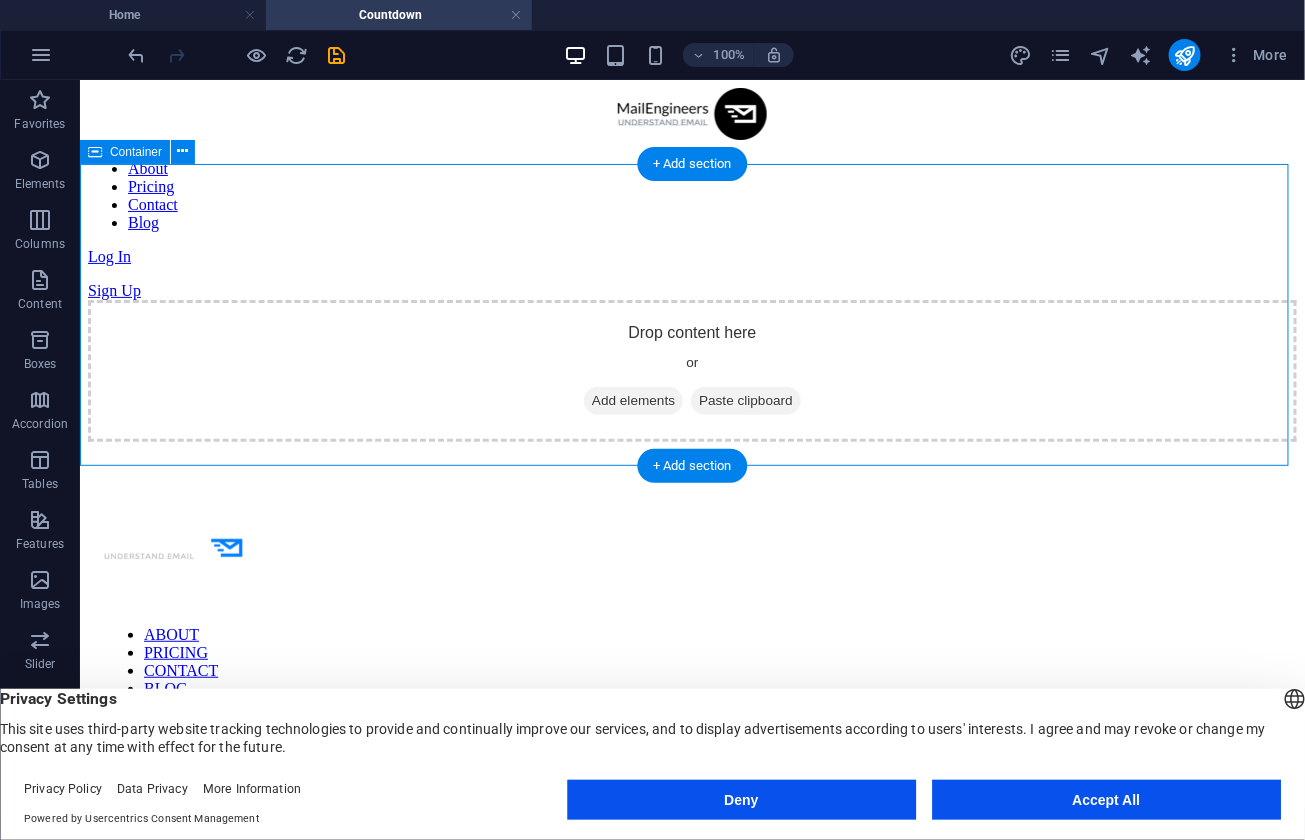 click on "Drop content here or  Add elements  Paste clipboard" at bounding box center [691, 370] 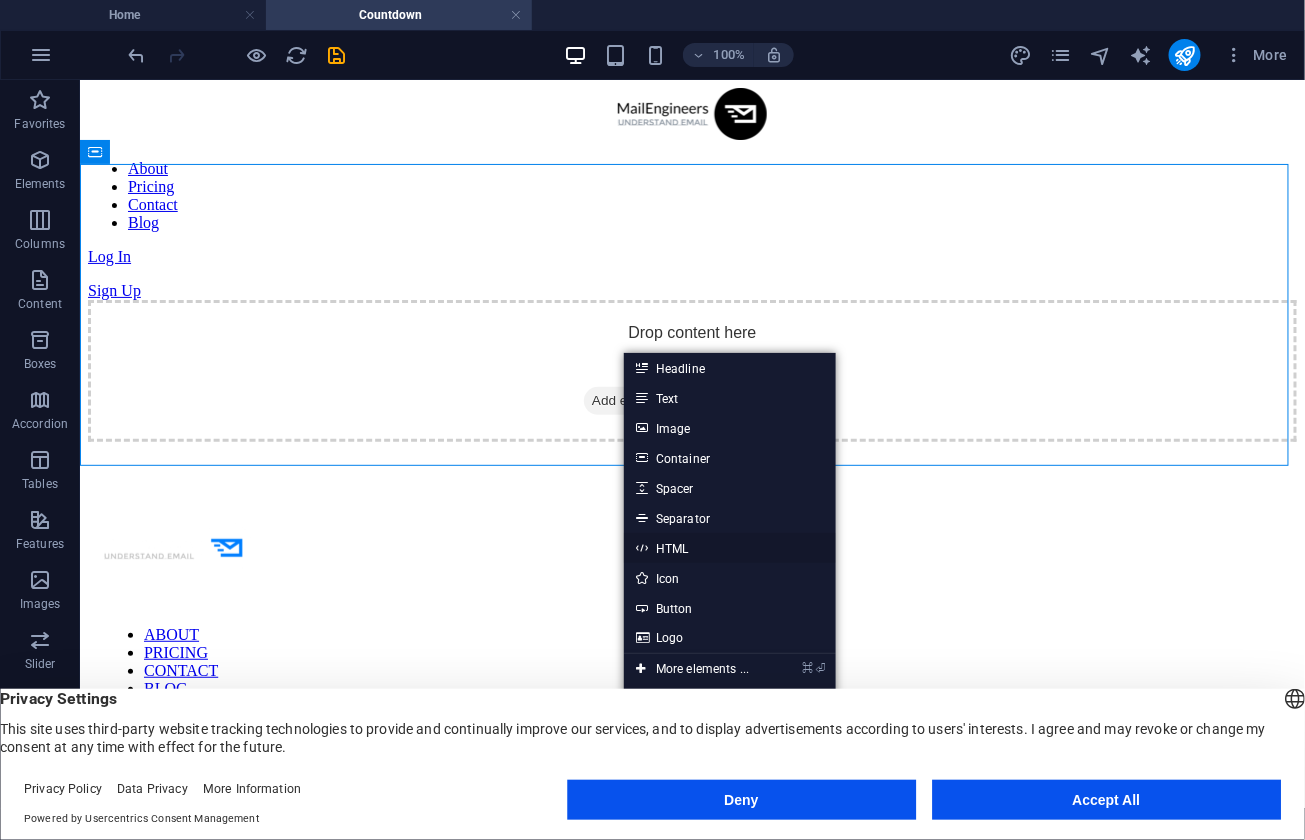 click on "HTML" at bounding box center (730, 548) 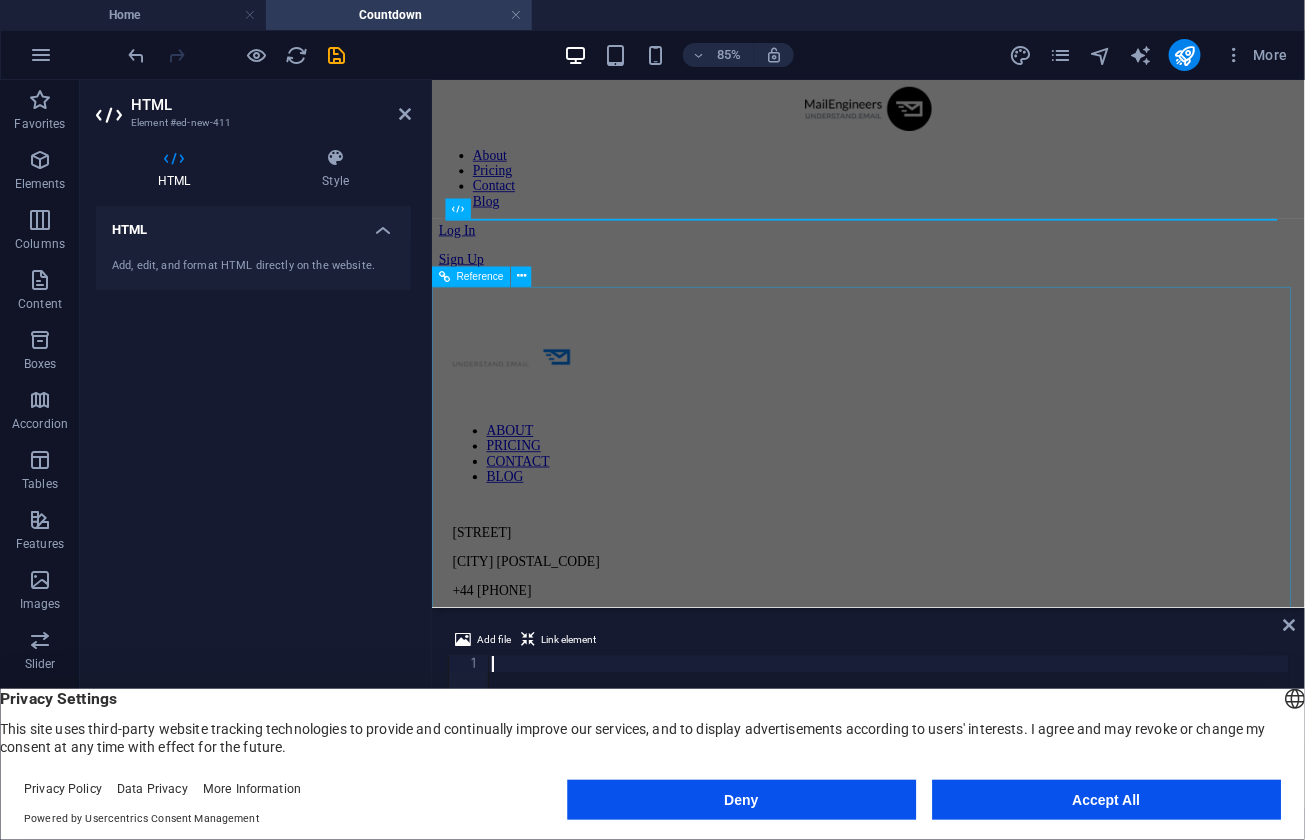 type on "<a href="https://logwork.com/countdown-timer" class="countdown-timer" data-timezone="[TIMEZONE]" data-date="2025-08-30 23:15">Time until home</a>" 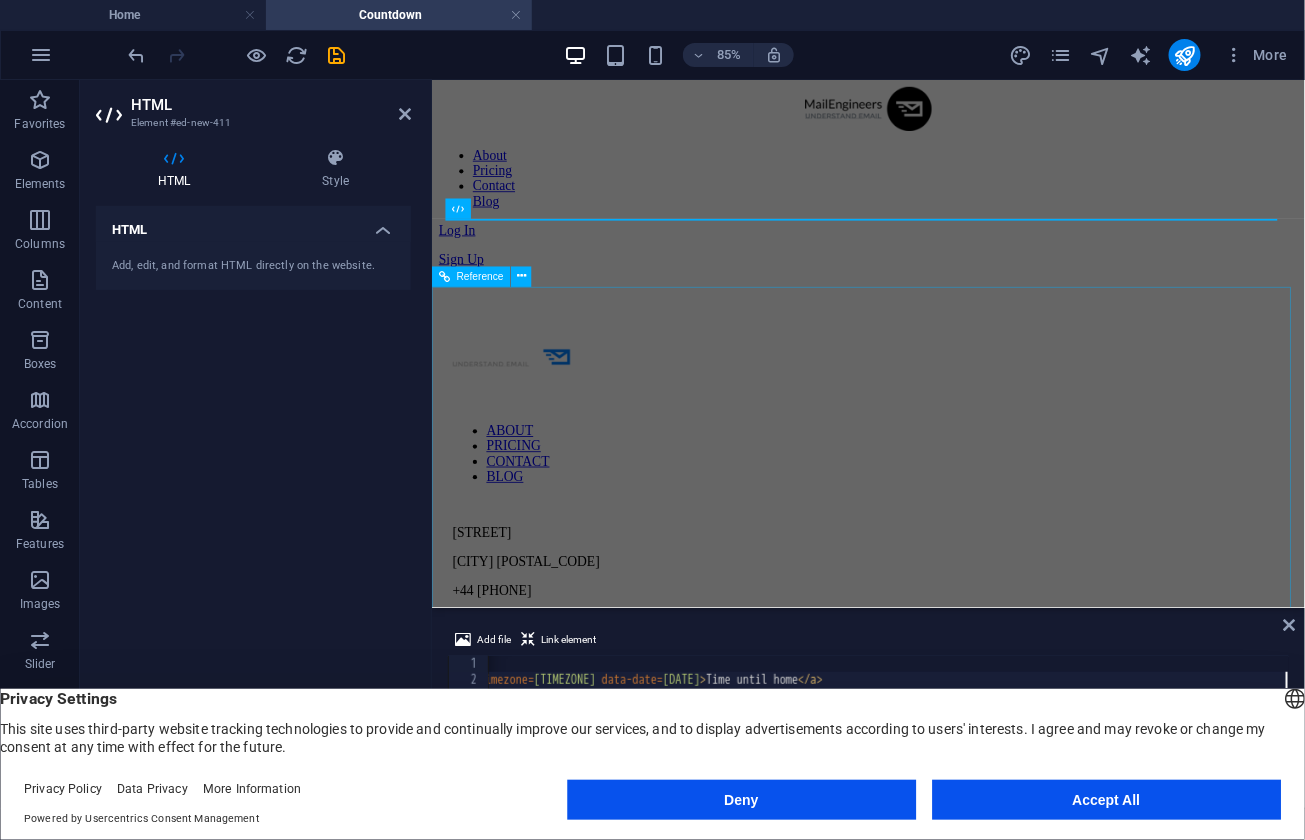 scroll, scrollTop: 0, scrollLeft: 277, axis: horizontal 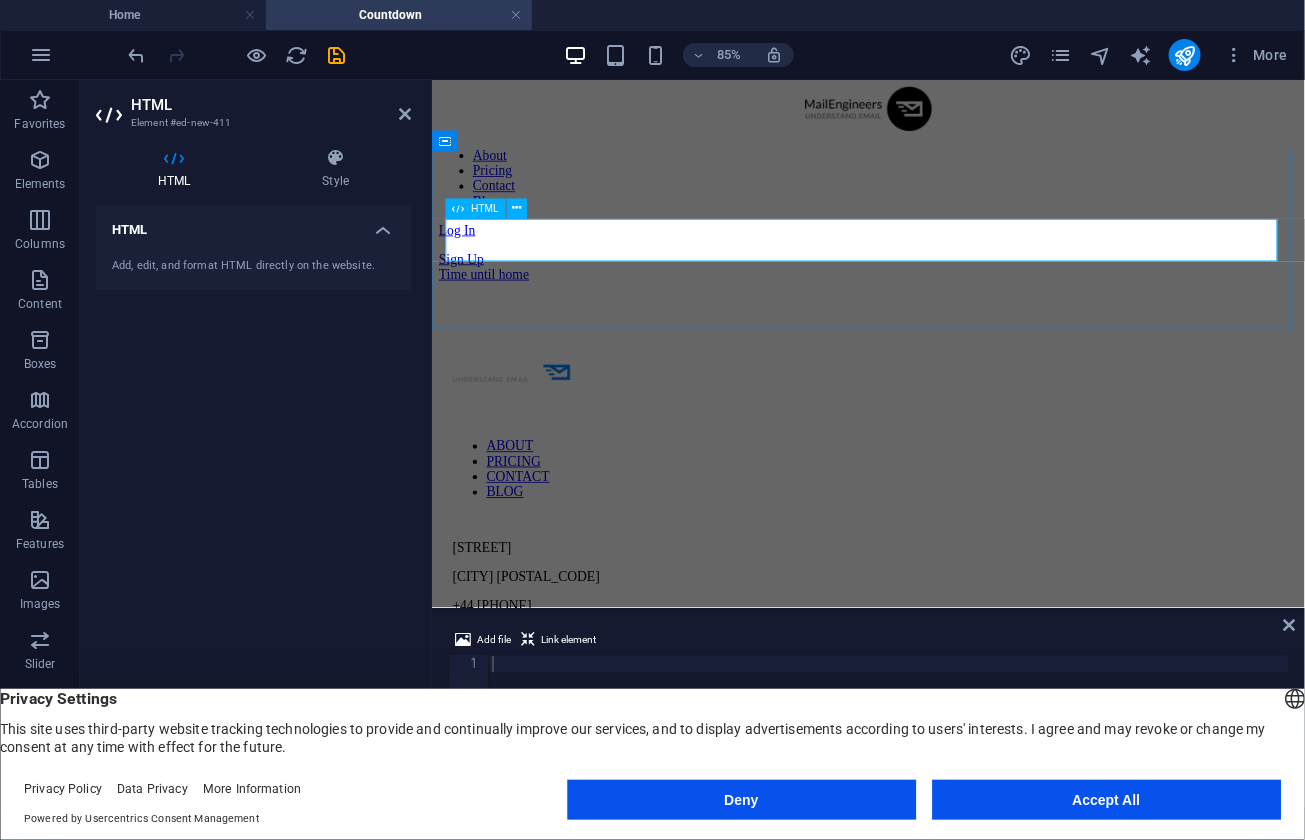 click on "Time until home" at bounding box center (944, 308) 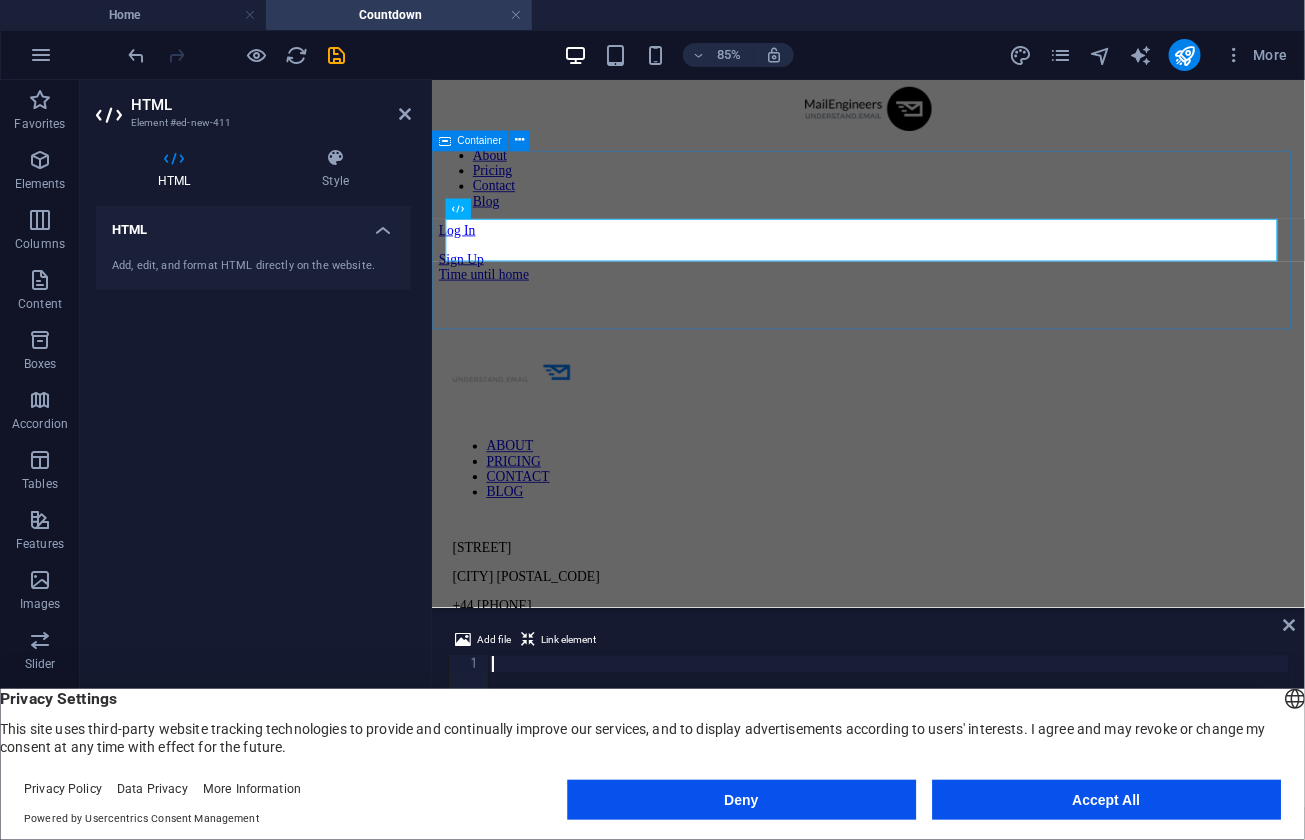 paste on "<a href="https://logwork.com/countdown-timer" class="countdown-timer" data-timezone="[TIMEZONE]" data-date="2025-08-30 23:15">Time until home</a>" 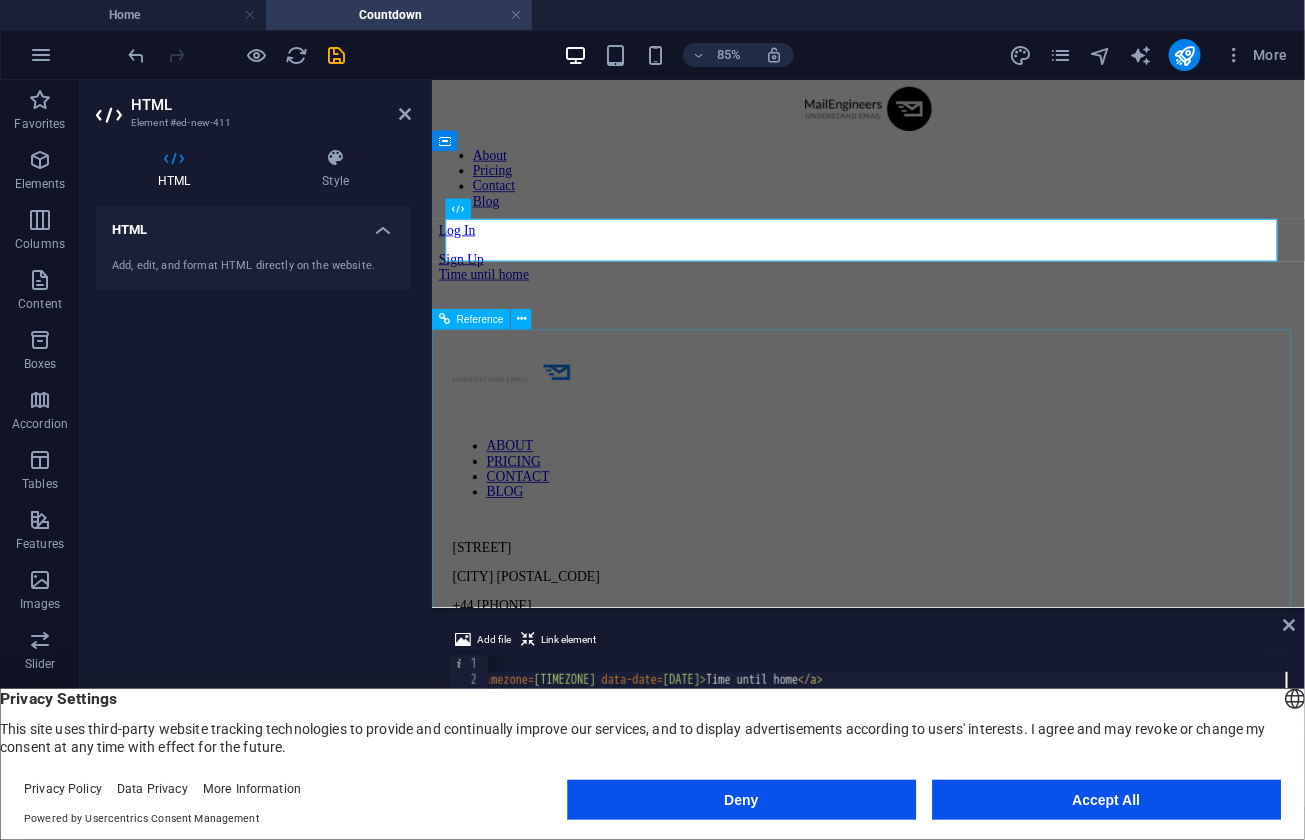 click on "ABOUT PRICING CONTACT BLOG [STREET] [CITY]   [POSTAL_CODE] +44 [PHONE] [STREET] [CITY]   [POSTAL_CODE] +44 [PHONE] All rights reserved.   2025 TechUp Legal Notice  |  Privacy Policy" at bounding box center [944, 3330] 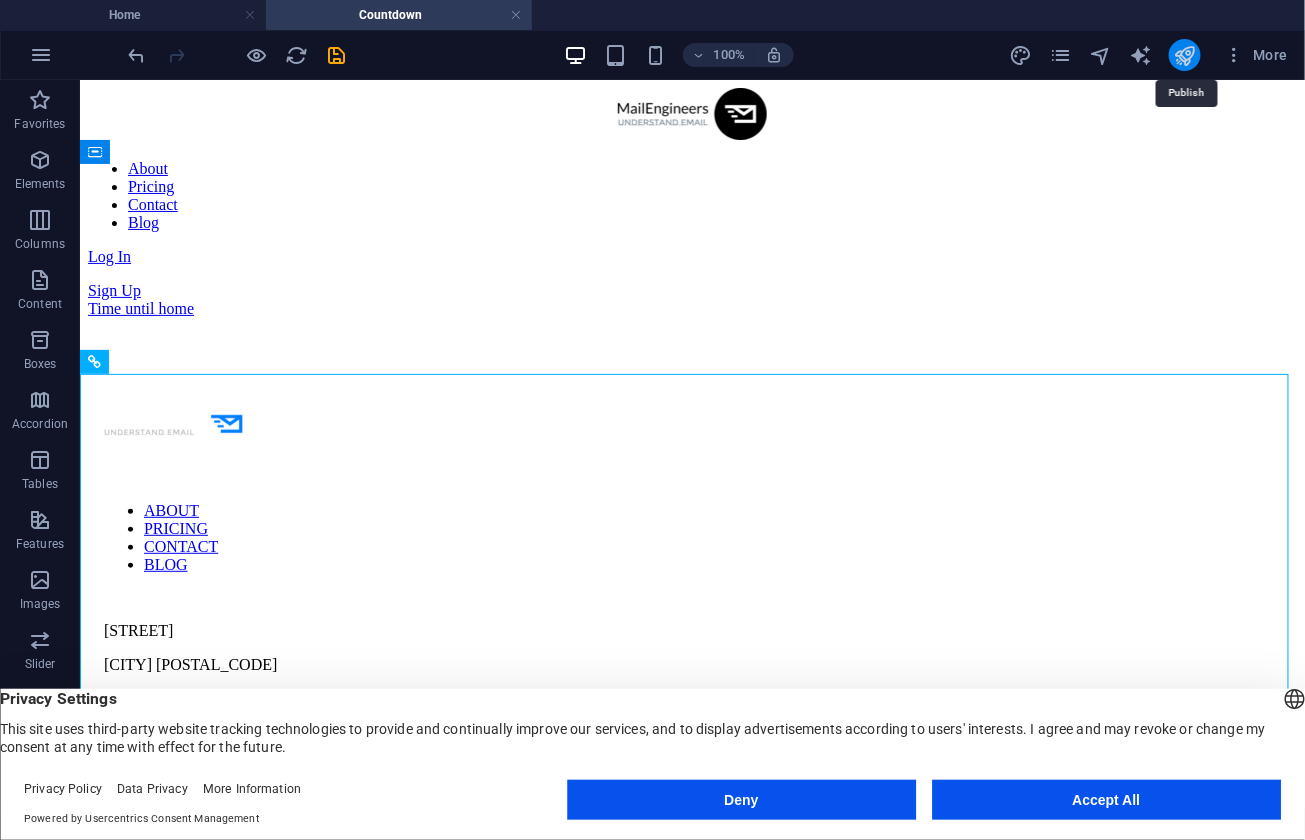 click at bounding box center [1184, 55] 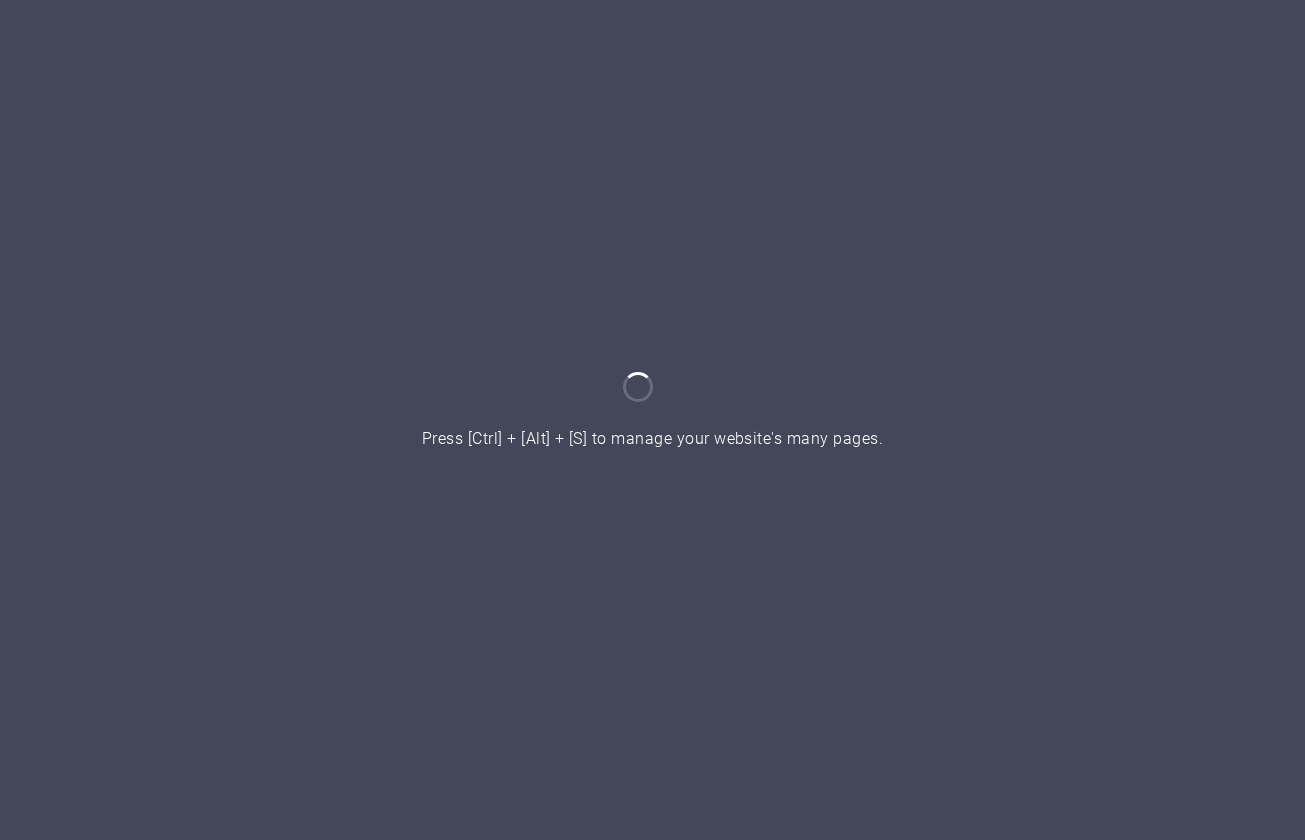 scroll, scrollTop: 0, scrollLeft: 0, axis: both 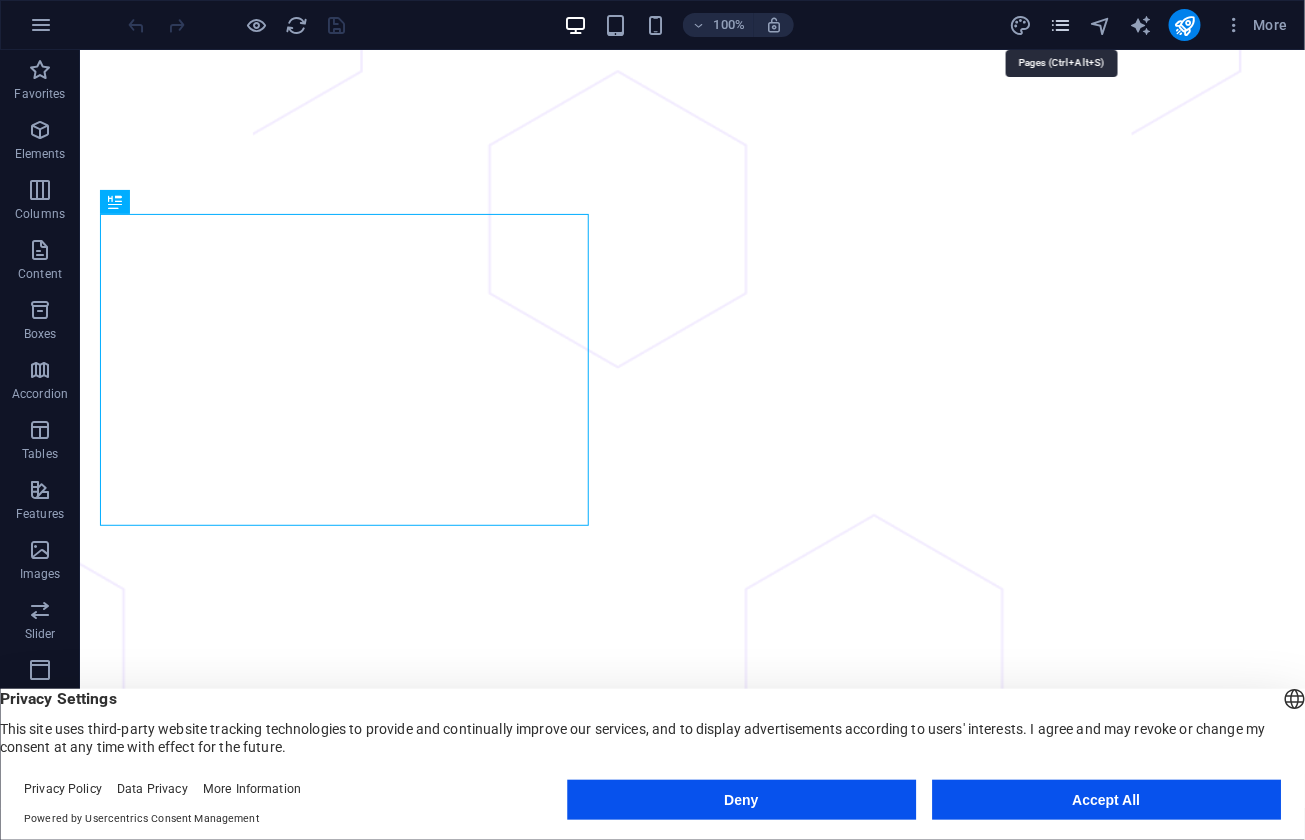 click at bounding box center (1060, 25) 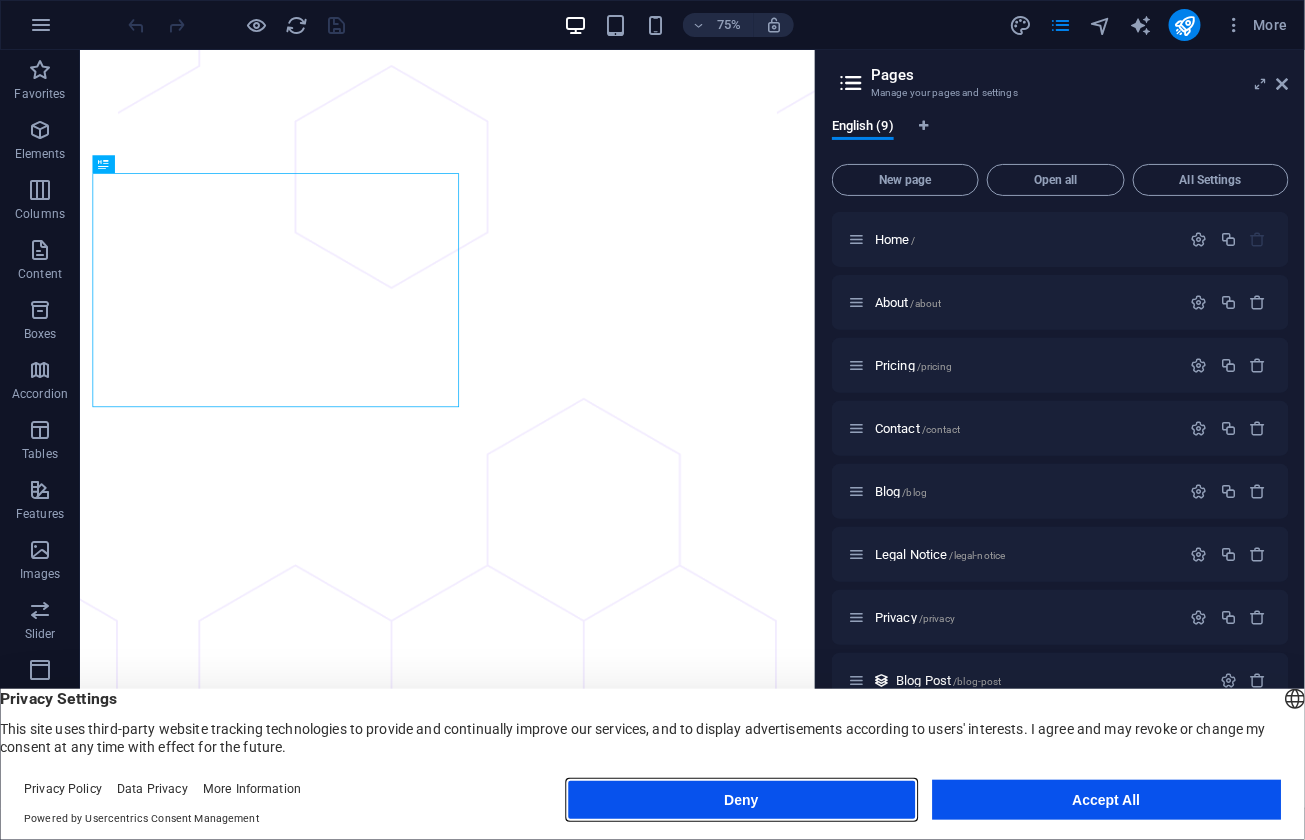 click on "Deny" at bounding box center (741, 800) 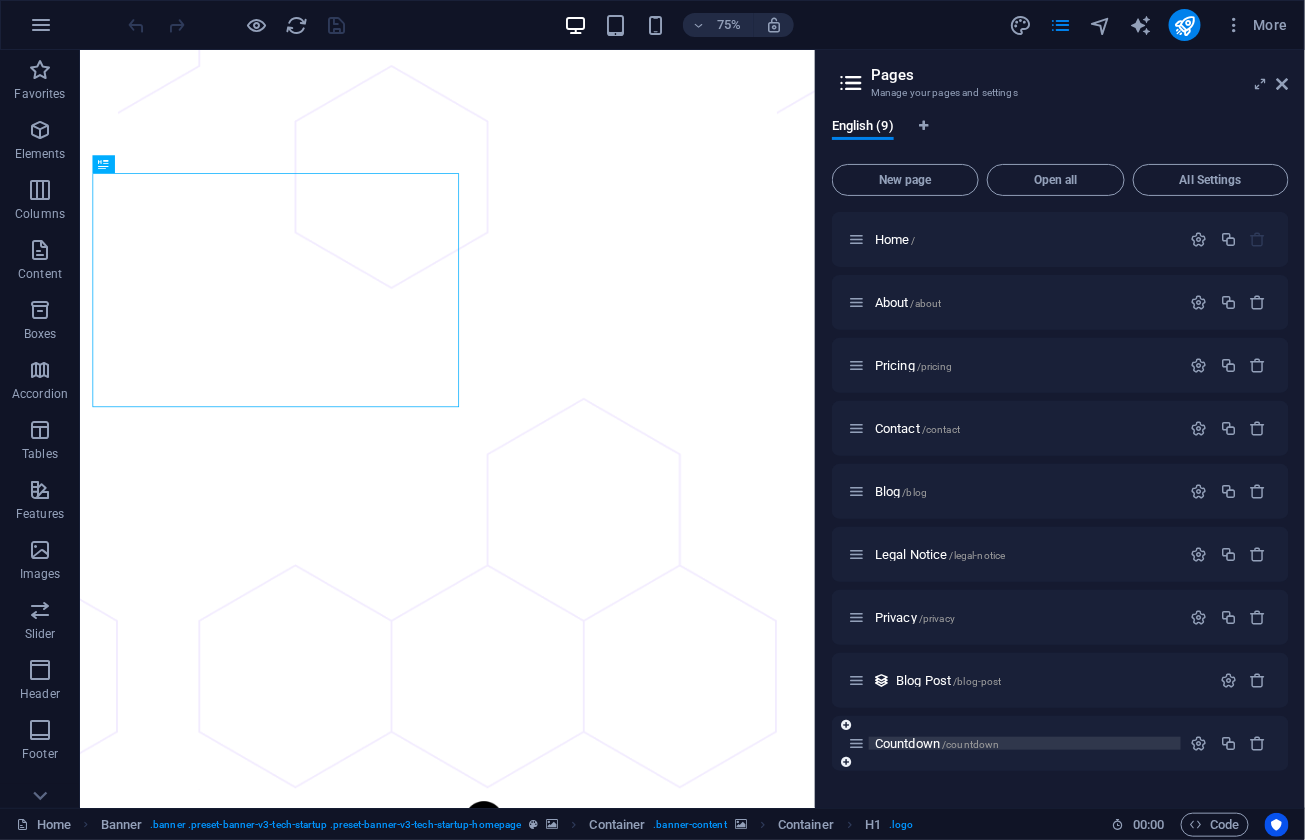 click on "Countdown /countdown" at bounding box center [937, 743] 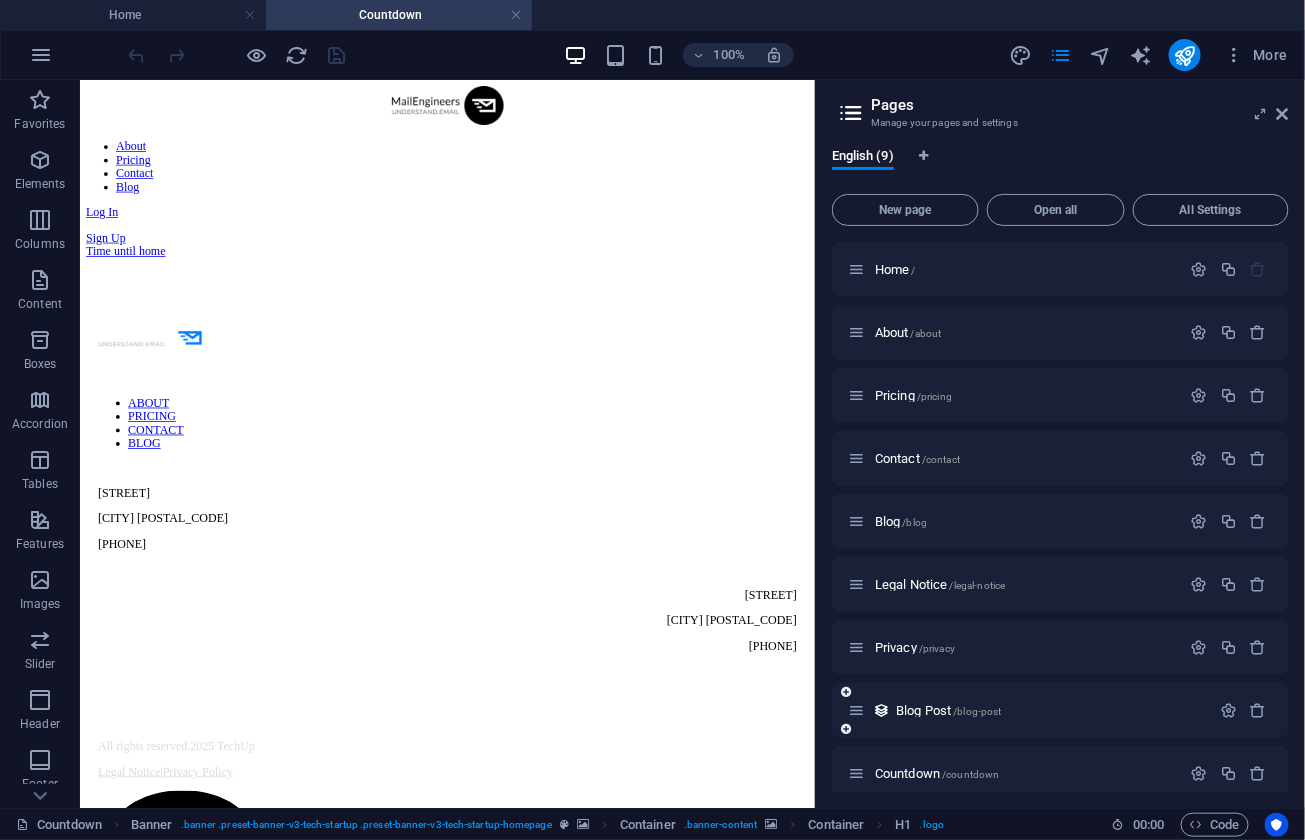 scroll, scrollTop: 0, scrollLeft: 0, axis: both 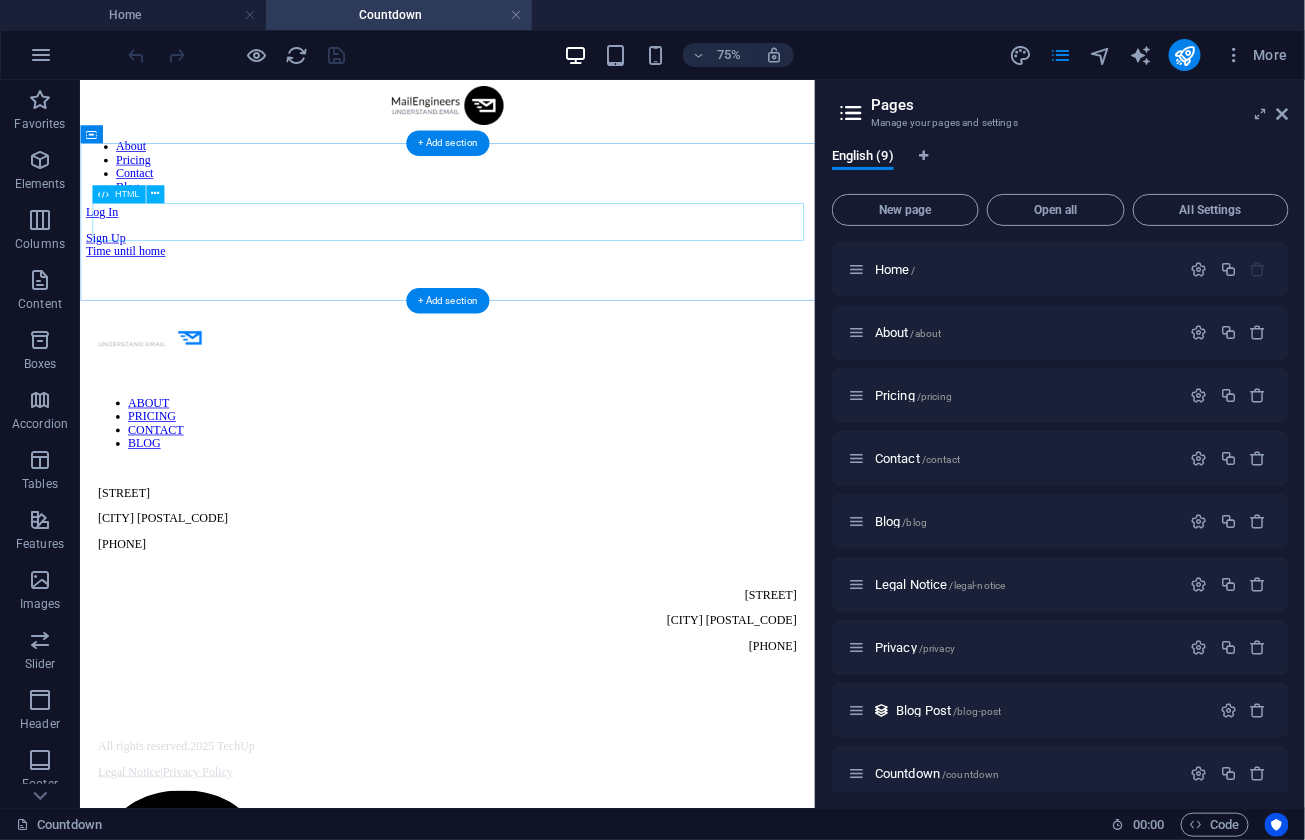 click on "Time until home" at bounding box center (569, 308) 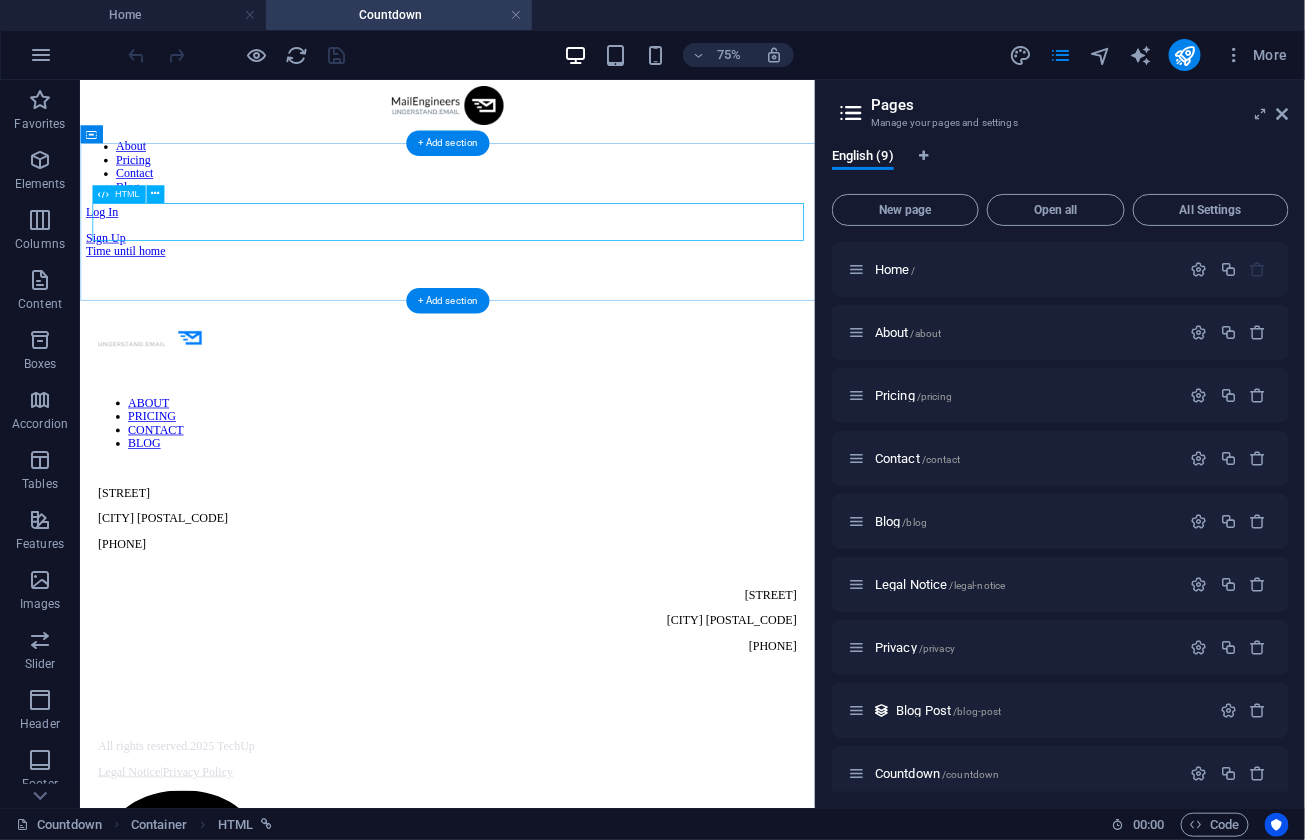 click on "Time until home" at bounding box center (569, 308) 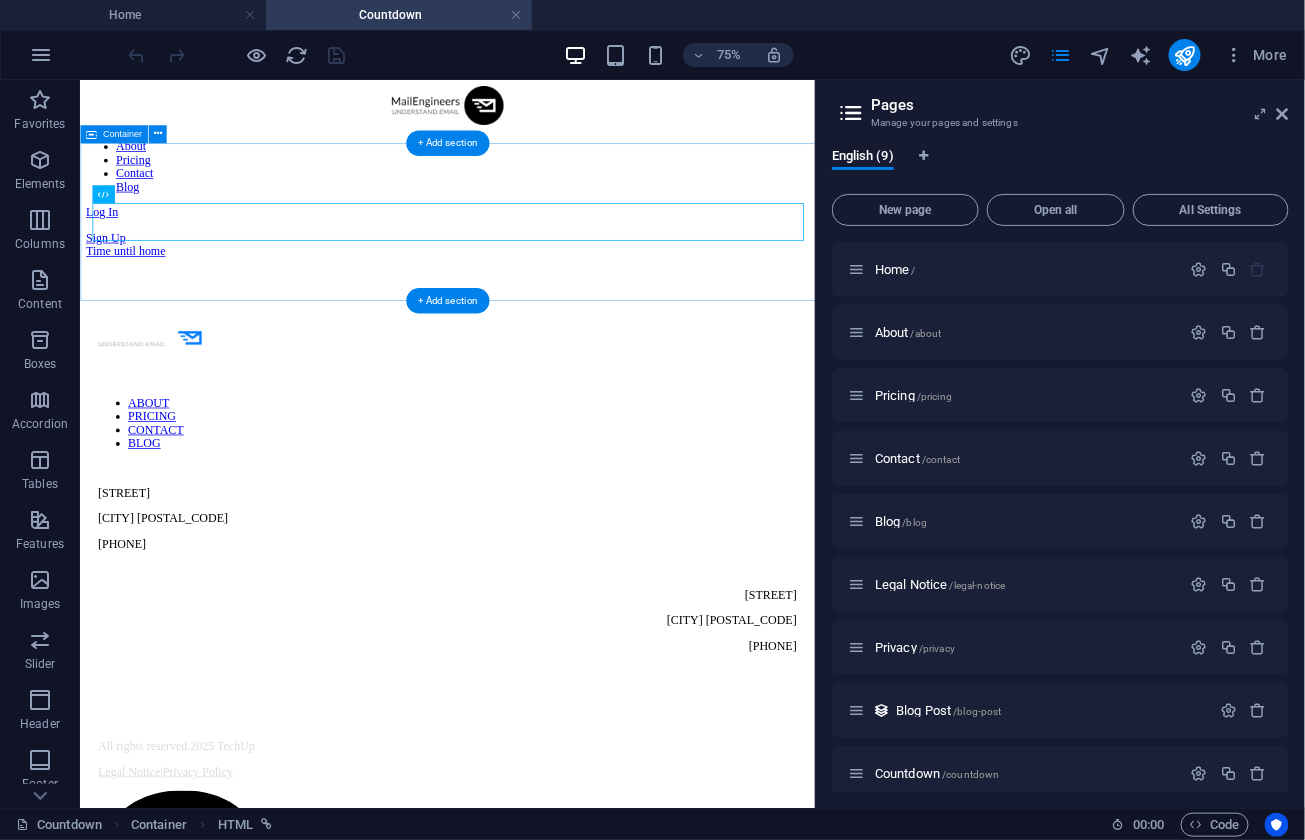click on "Time until home" at bounding box center [569, 308] 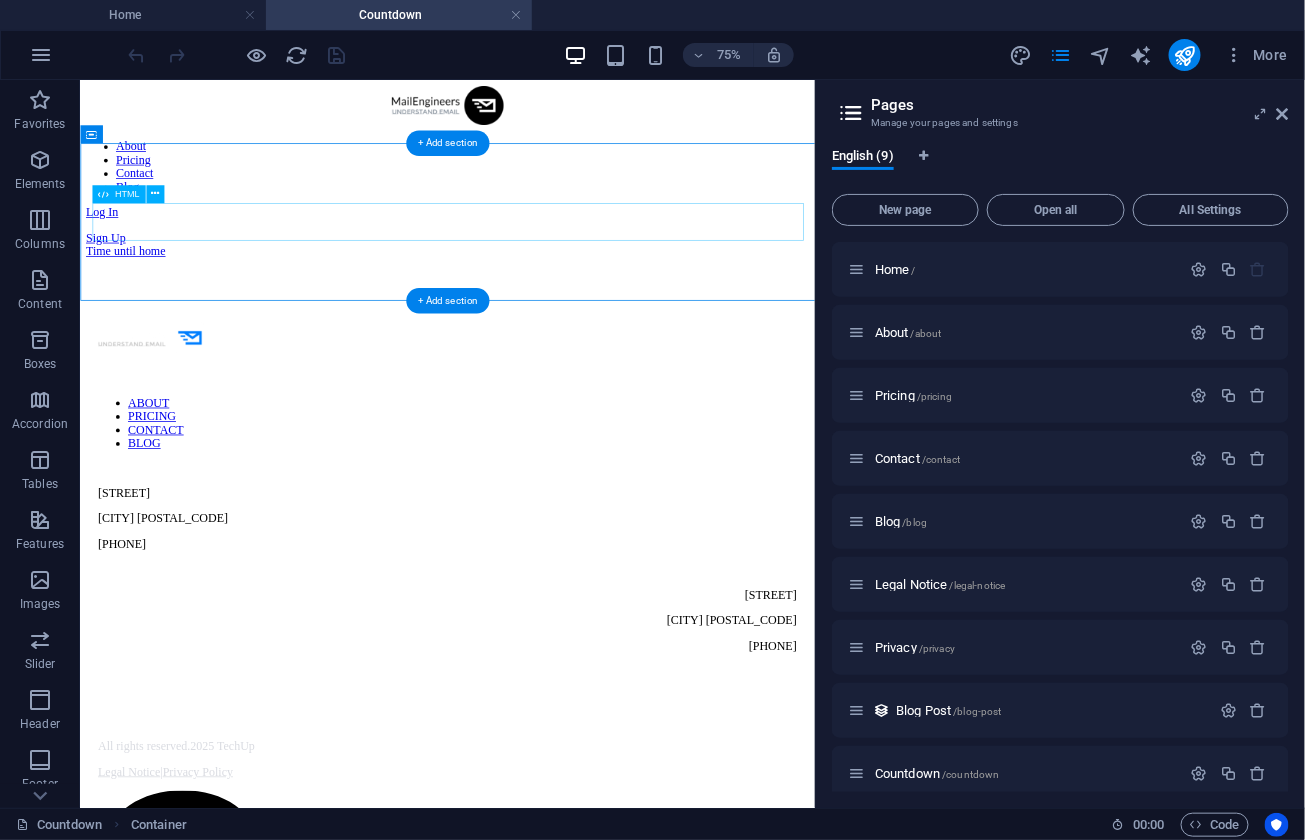 click on "Time until home" at bounding box center (569, 308) 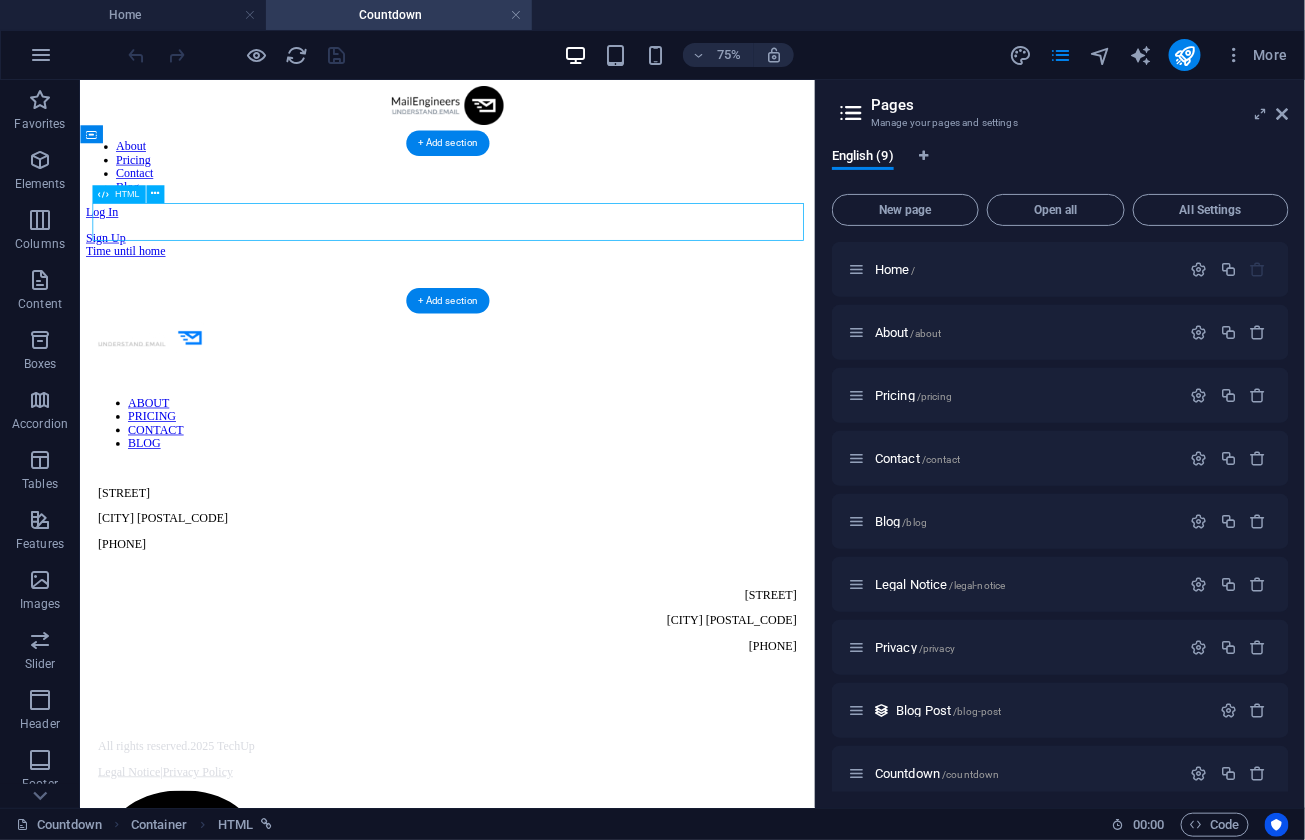 click on "Time until home" at bounding box center [569, 308] 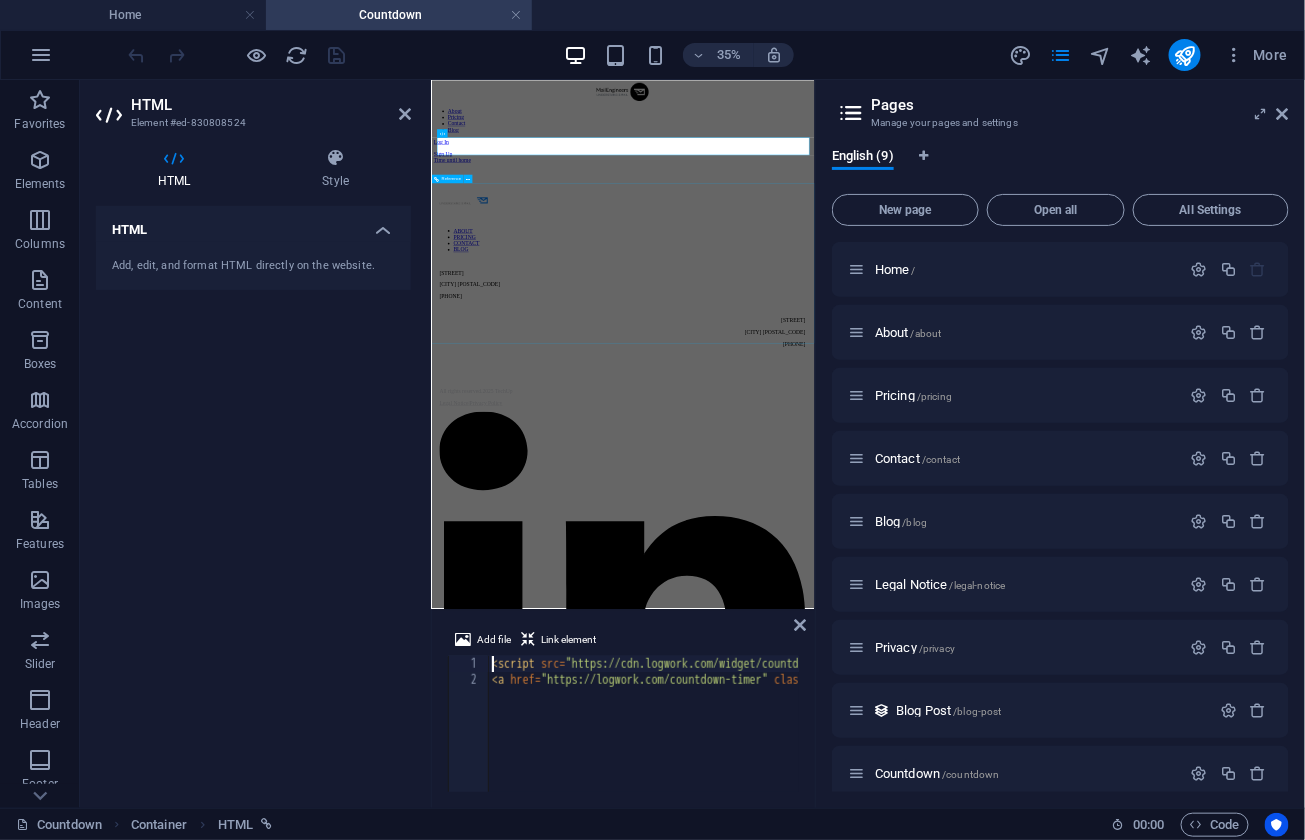 click at bounding box center [978, 461] 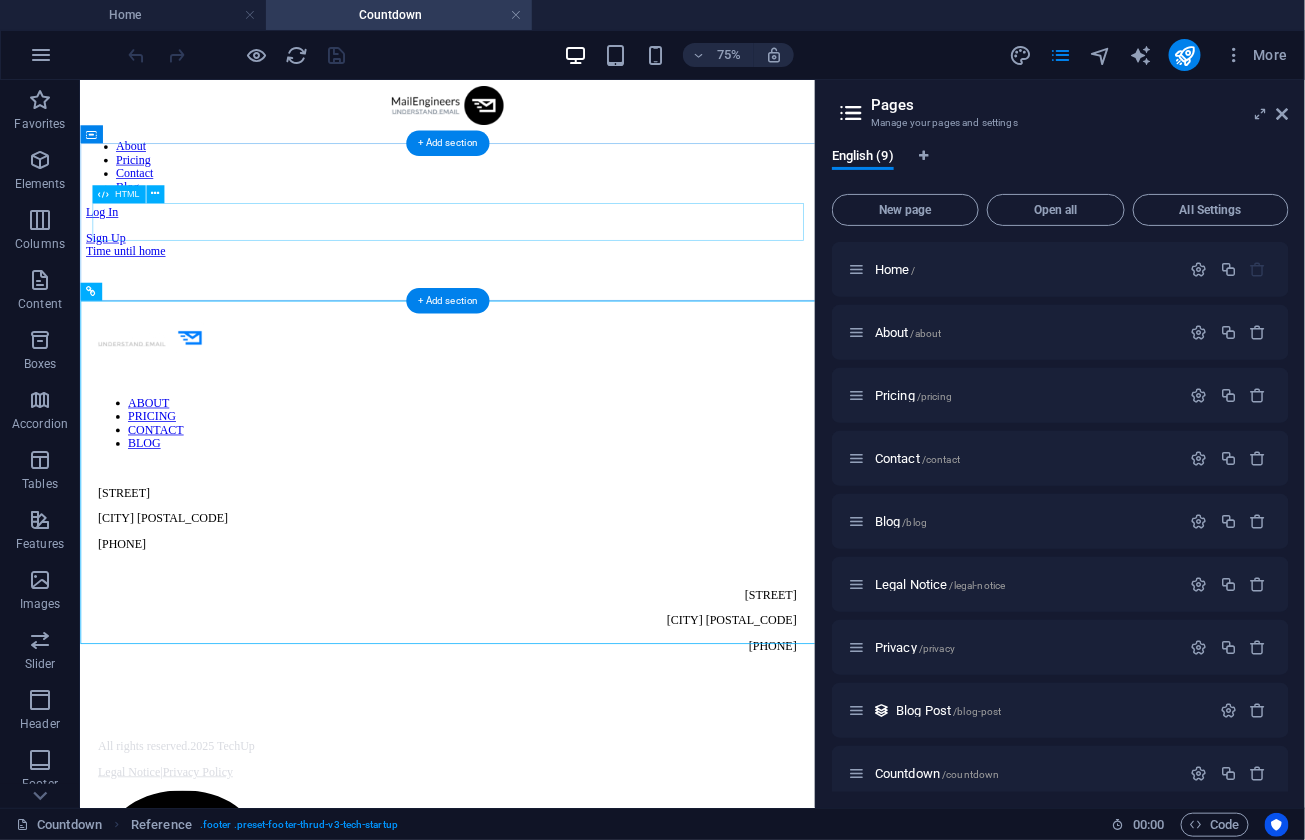 click on "Time until home" at bounding box center (569, 308) 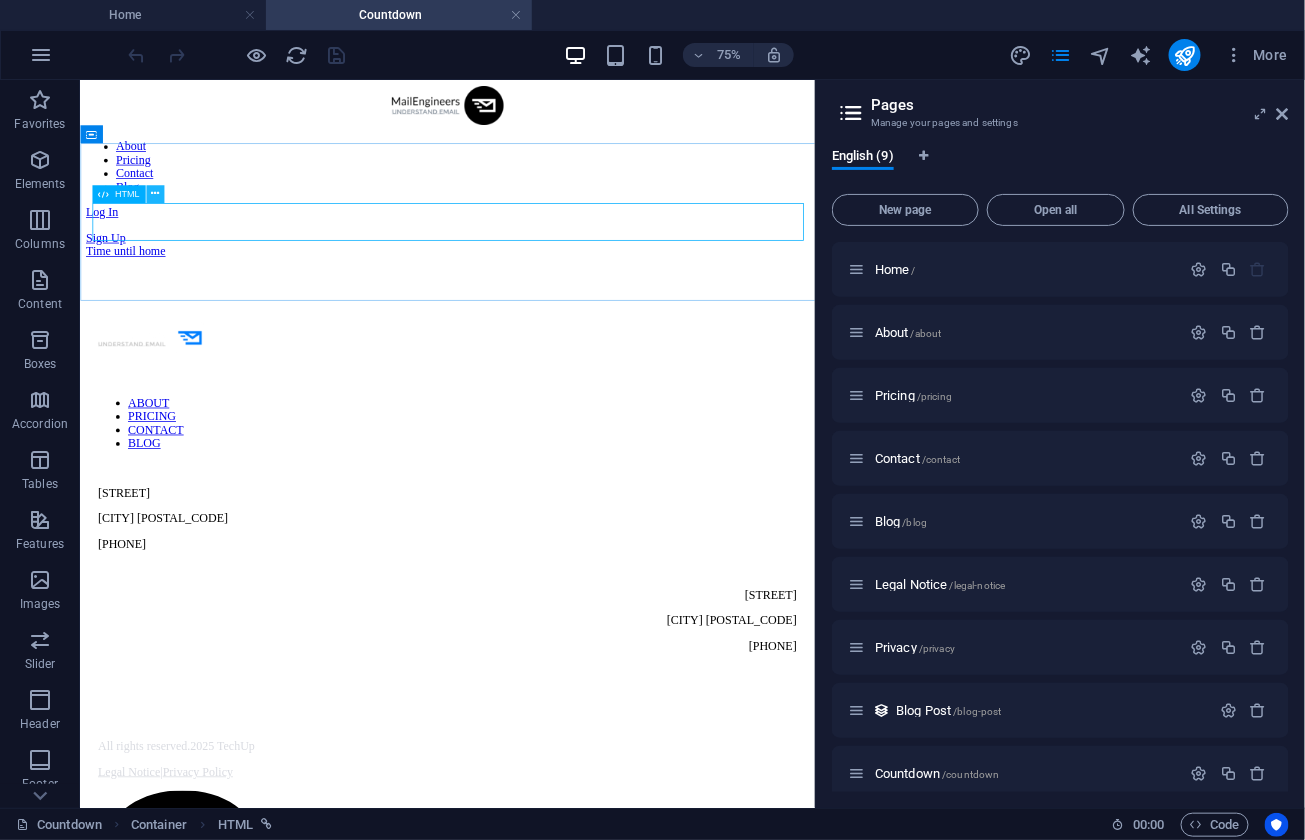 click at bounding box center (155, 194) 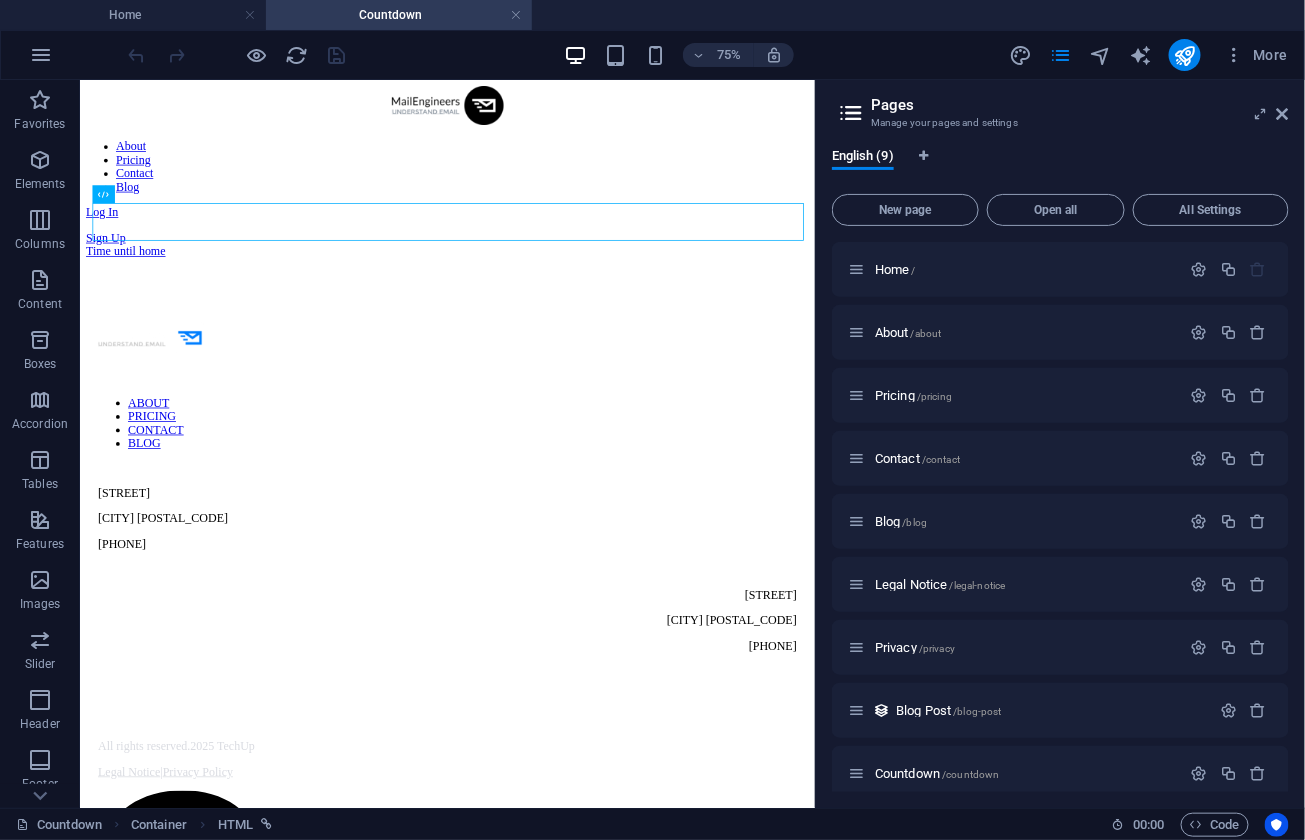 click on "Manage your pages and settings" at bounding box center (1060, 123) 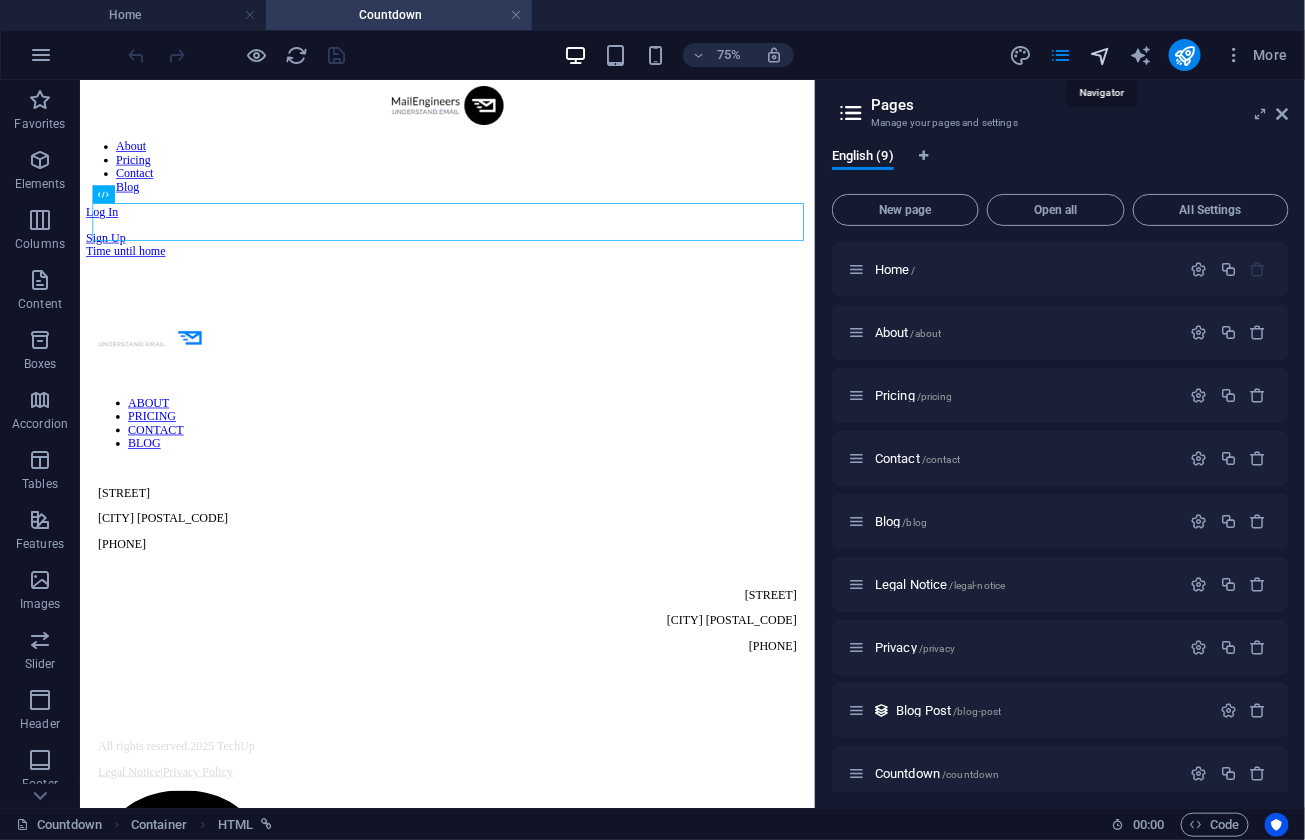 click at bounding box center (1100, 55) 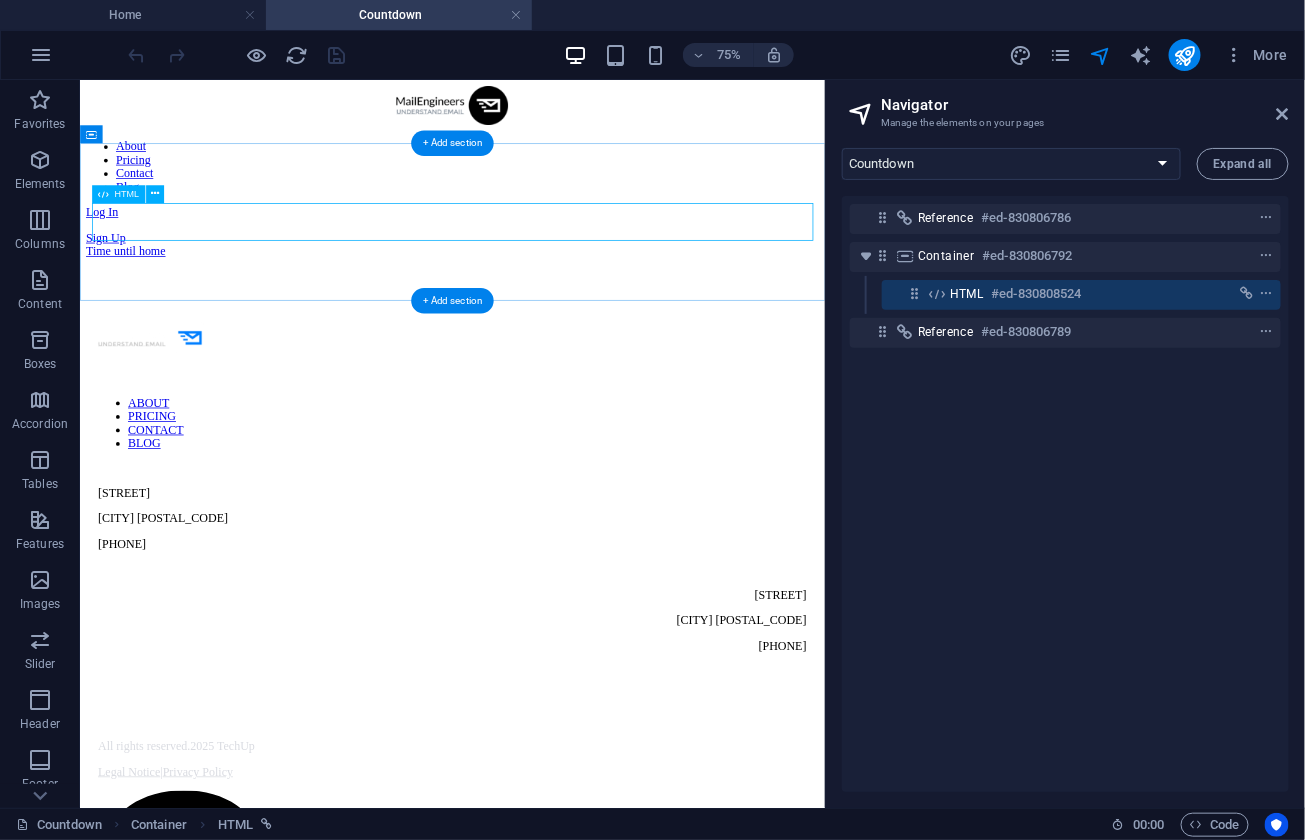 click at bounding box center (937, 294) 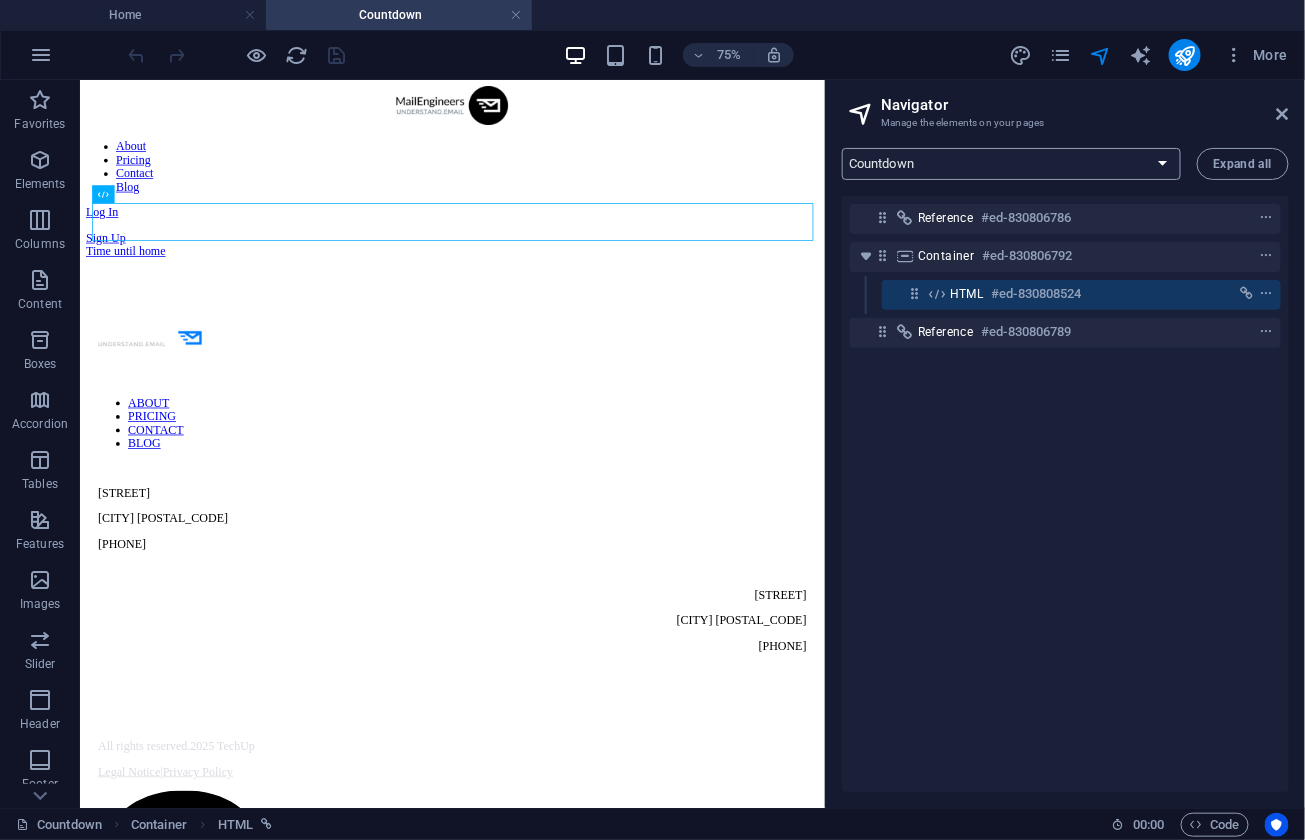 click on "Home  About  Pricing  Contact  Blog  Legal Notice  Privacy  Blog Post  Countdown" at bounding box center [1011, 164] 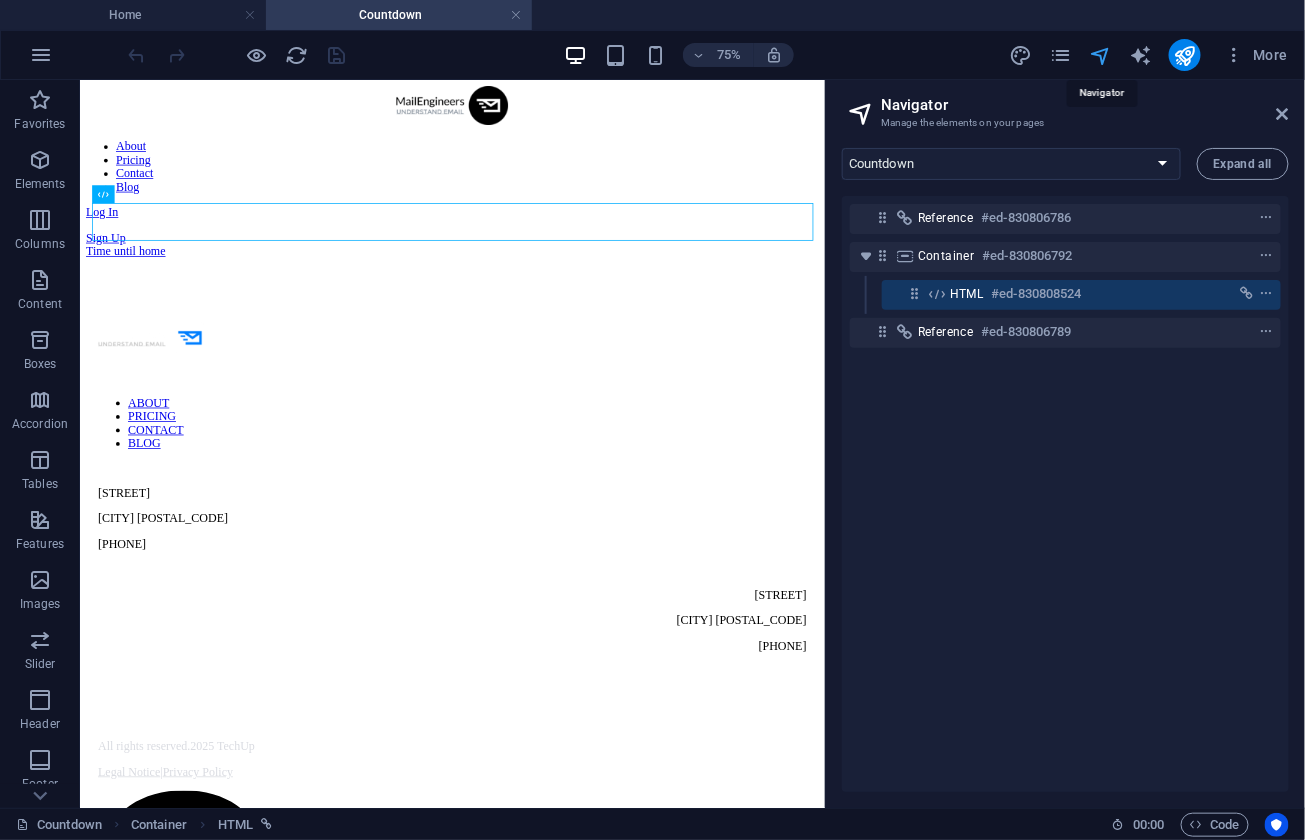 click at bounding box center [1100, 55] 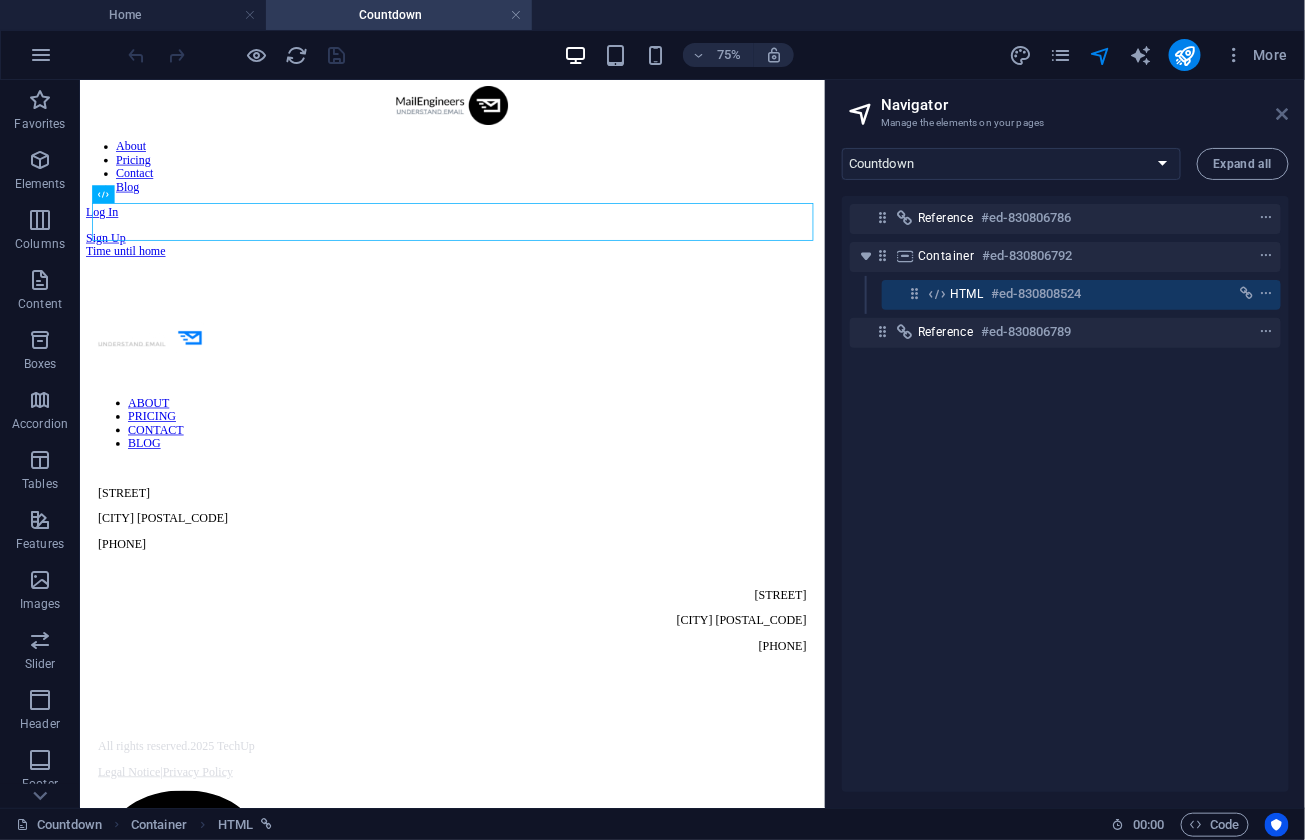click at bounding box center (1283, 114) 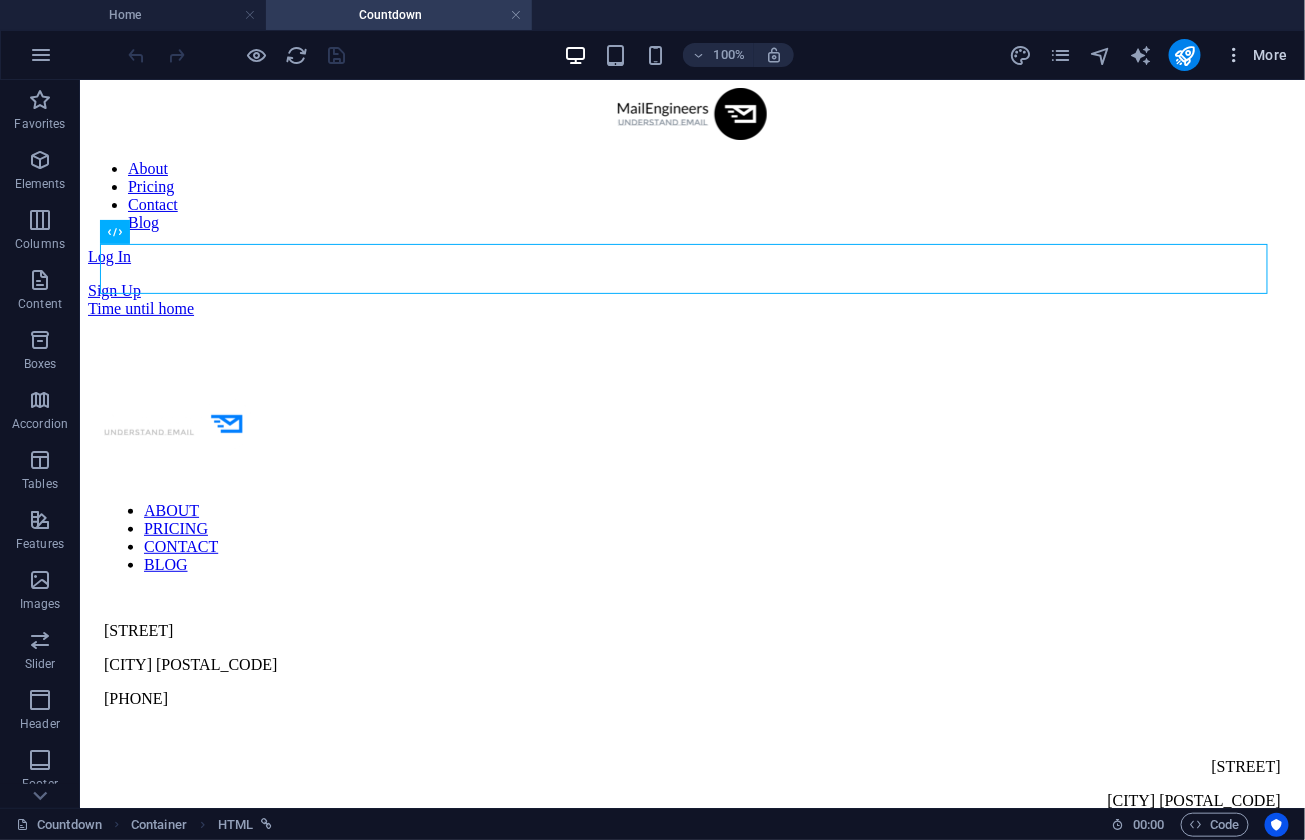 click at bounding box center [1235, 55] 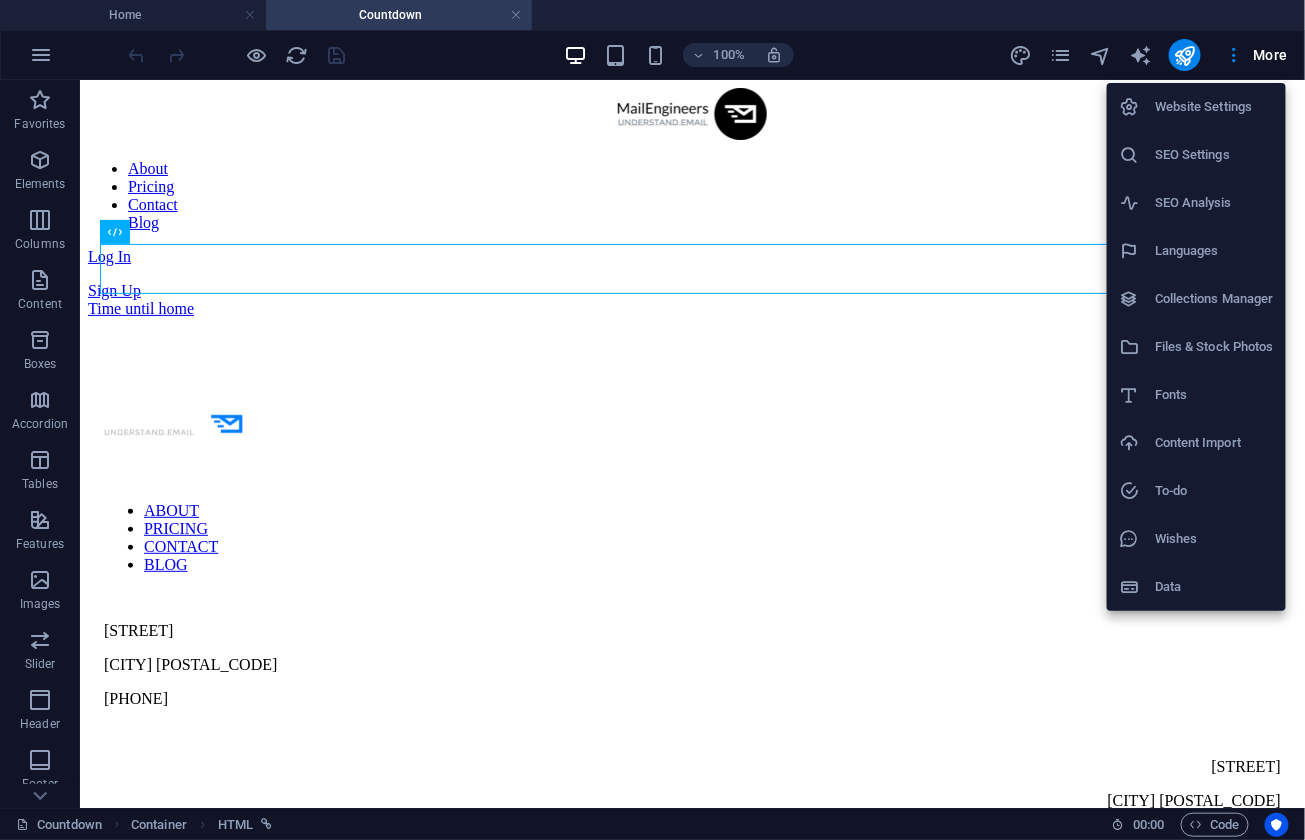 click at bounding box center (652, 420) 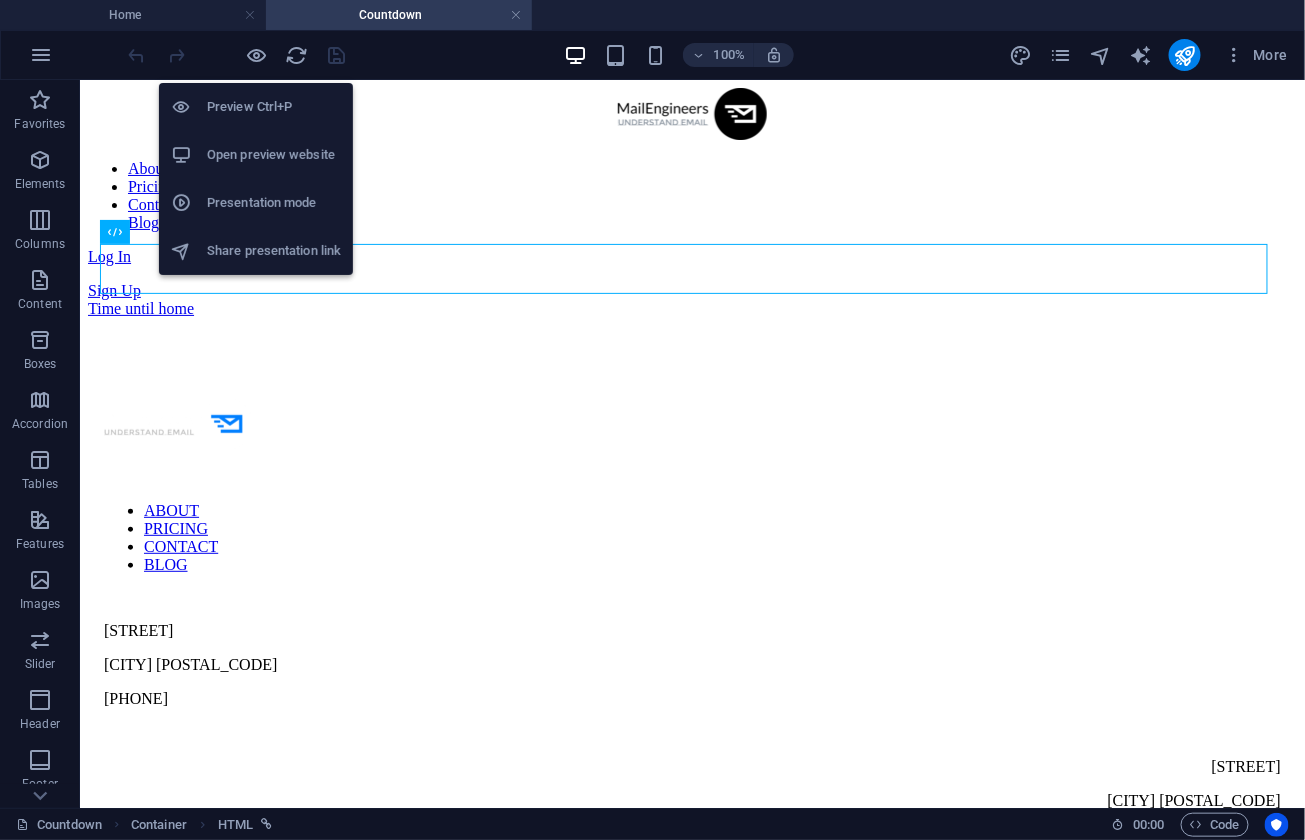 click on "Presentation mode" at bounding box center [274, 203] 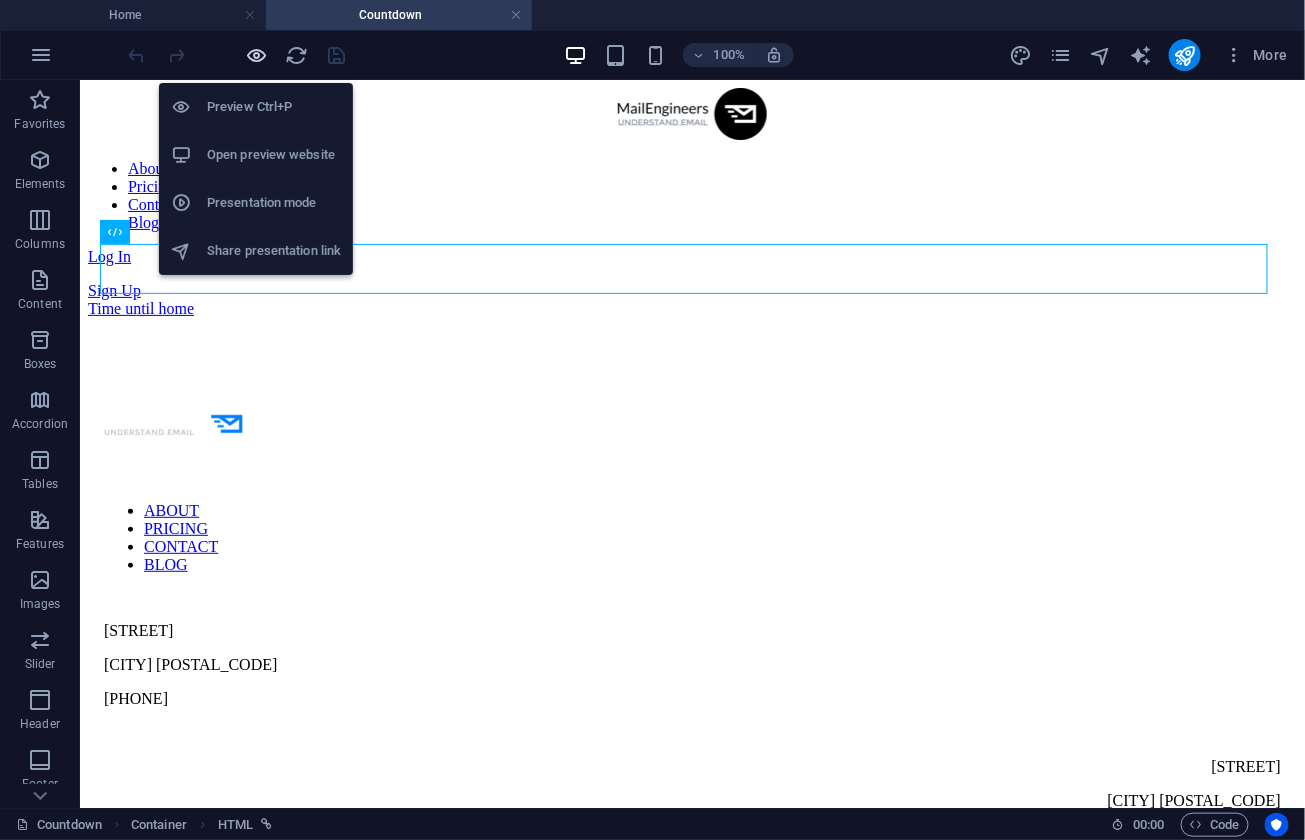 click at bounding box center (257, 55) 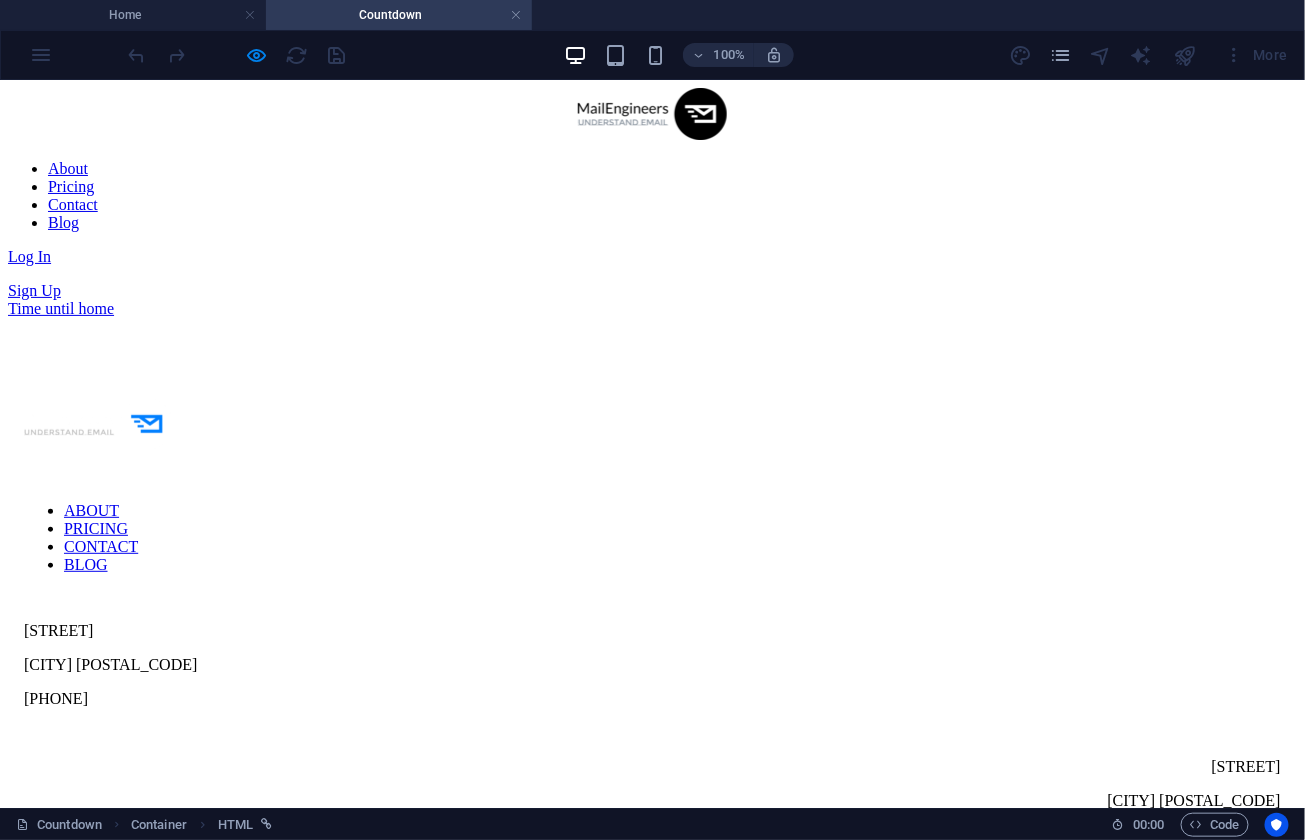 click on "Time until home" at bounding box center [652, 308] 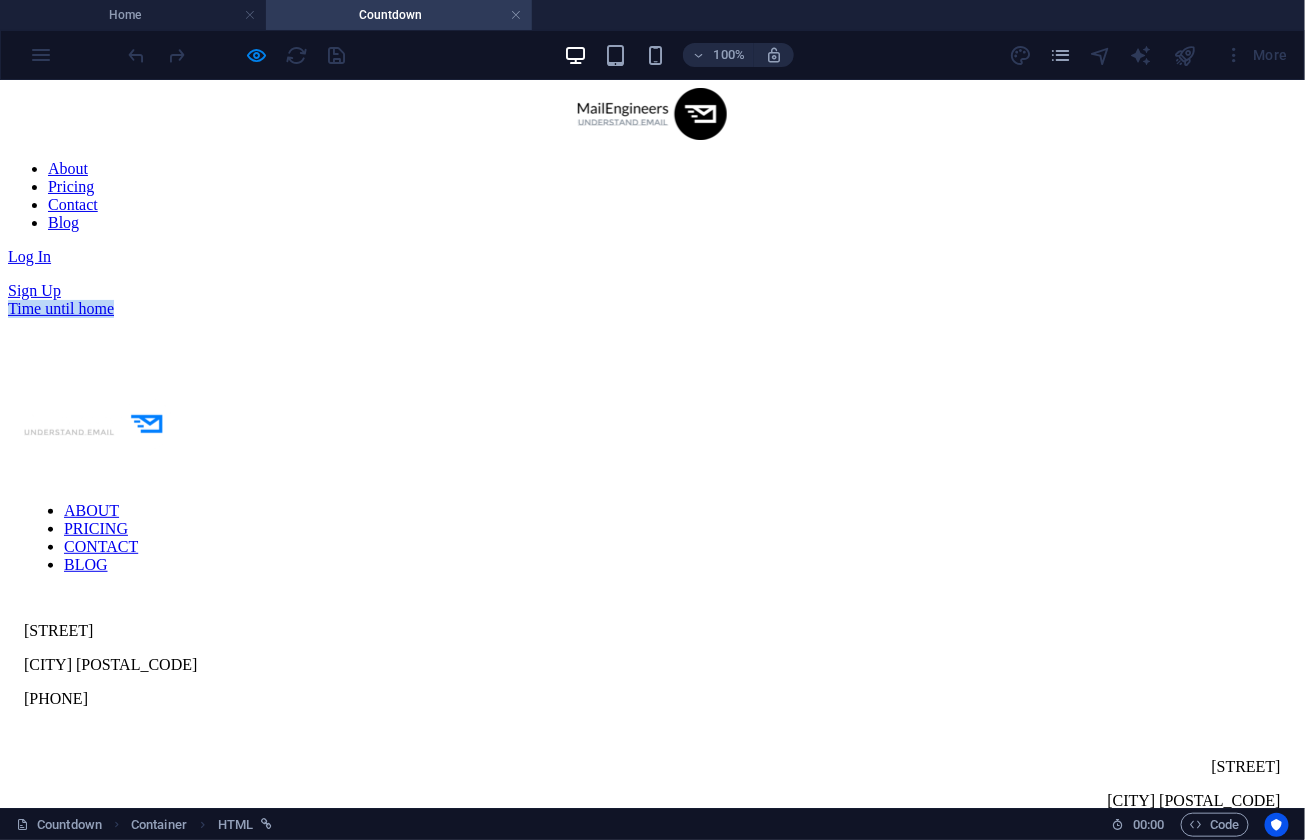 drag, startPoint x: 309, startPoint y: 244, endPoint x: 214, endPoint y: 228, distance: 96.337944 